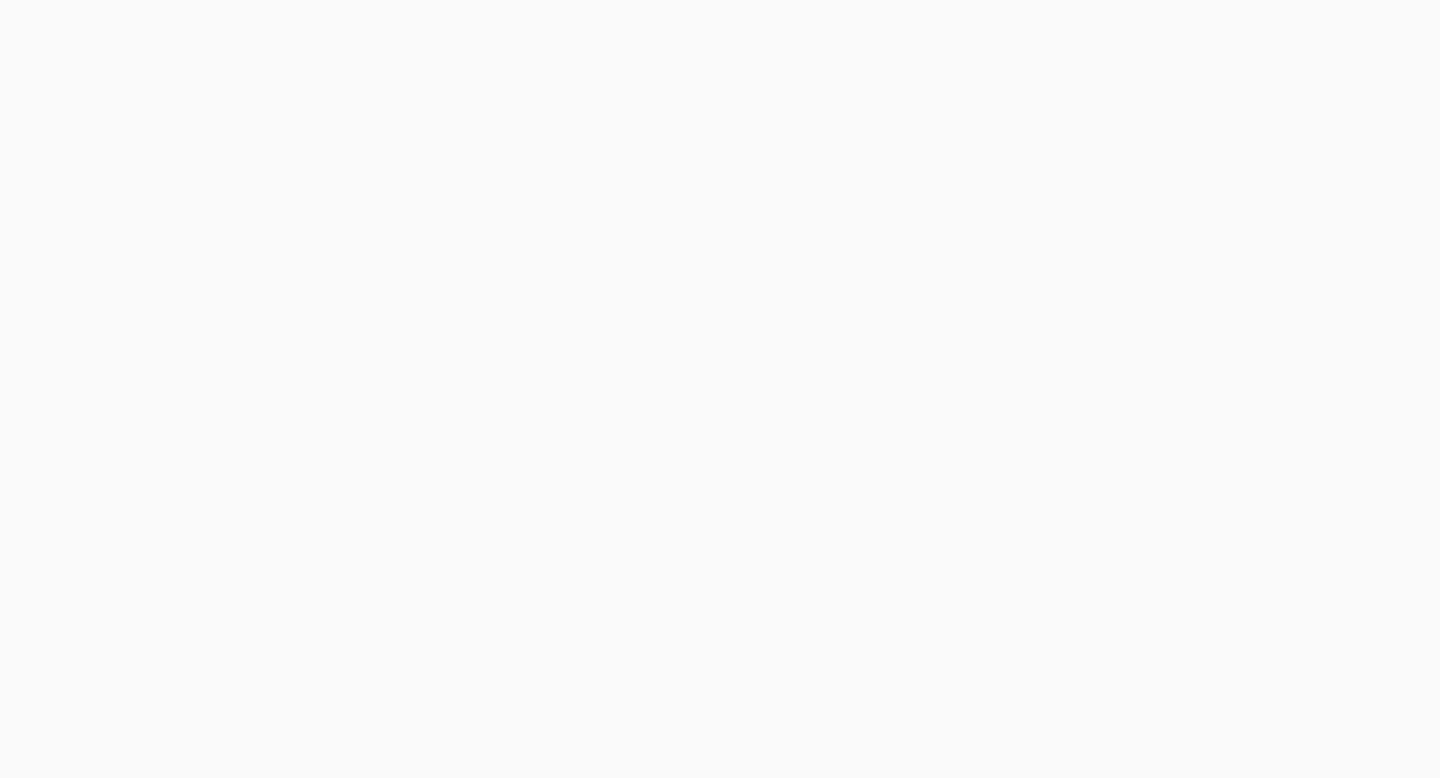 scroll, scrollTop: 0, scrollLeft: 0, axis: both 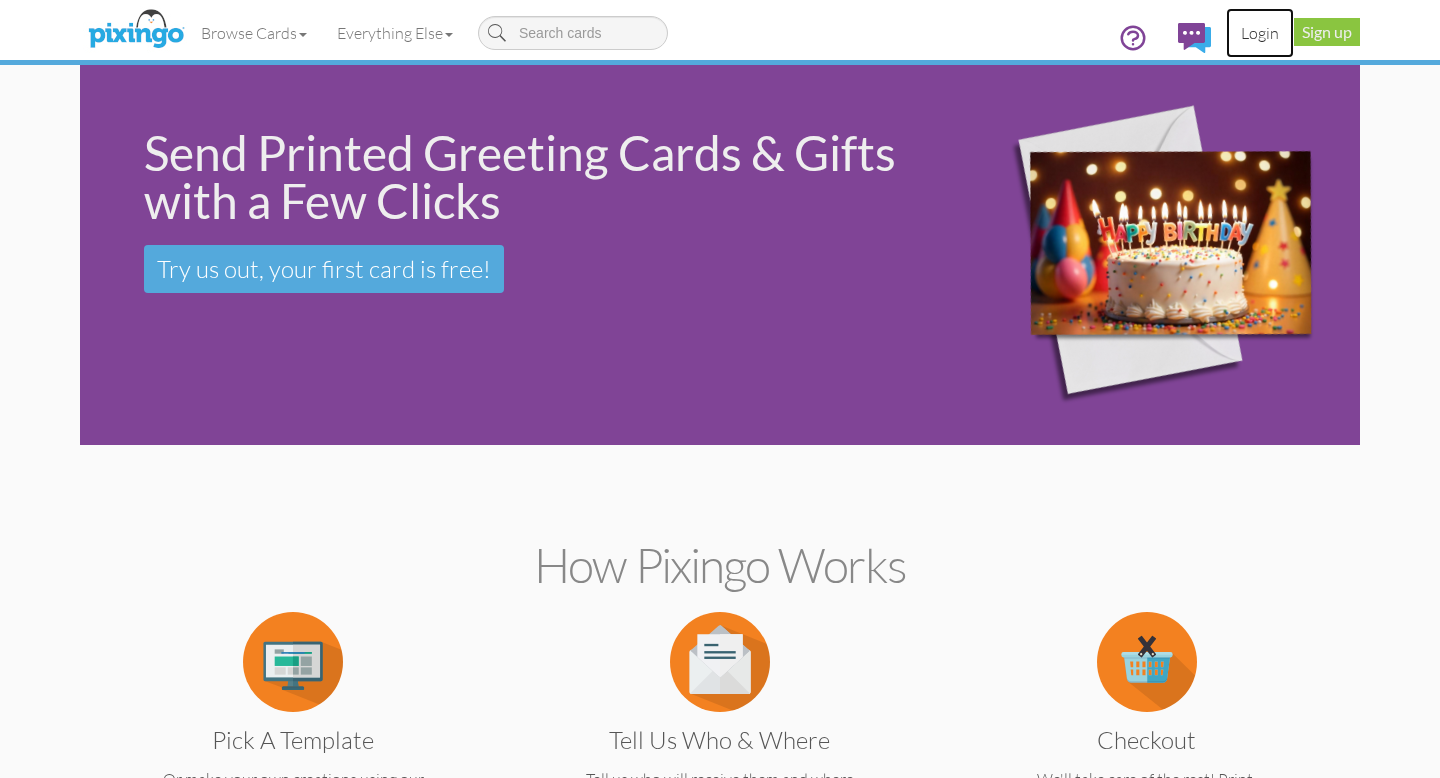 click on "Login" at bounding box center [1260, 33] 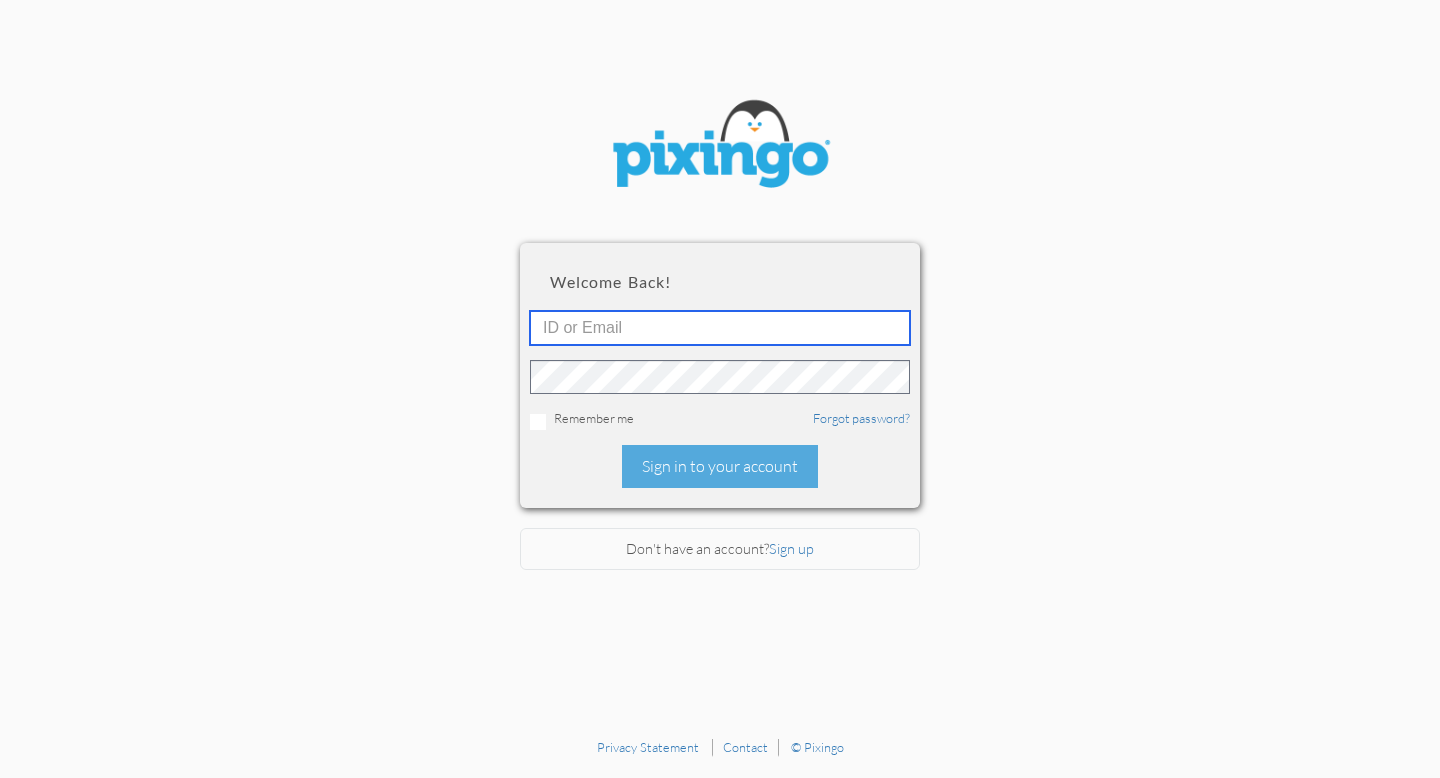 type on "[EMAIL_ADDRESS][DOMAIN_NAME]" 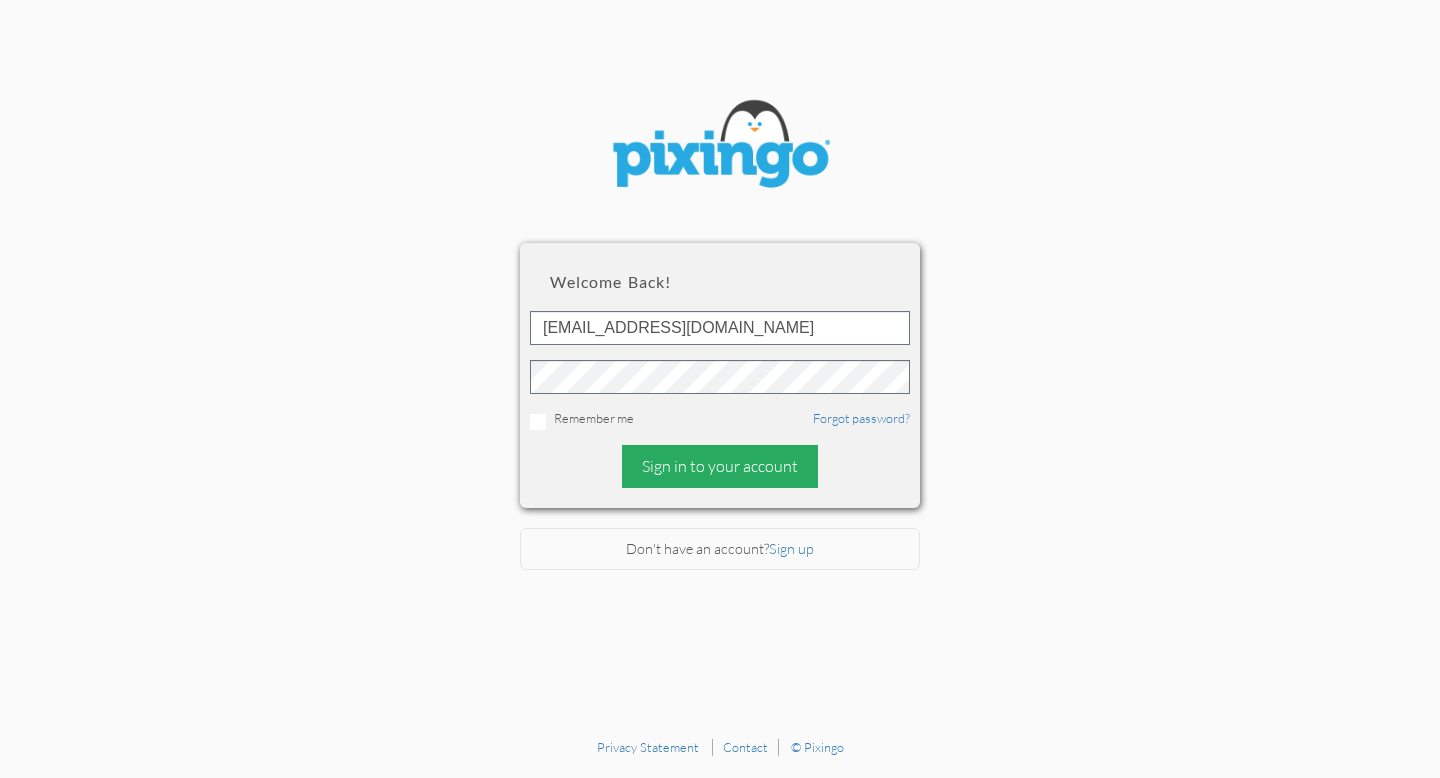 click on "Sign in to your account" at bounding box center [720, 466] 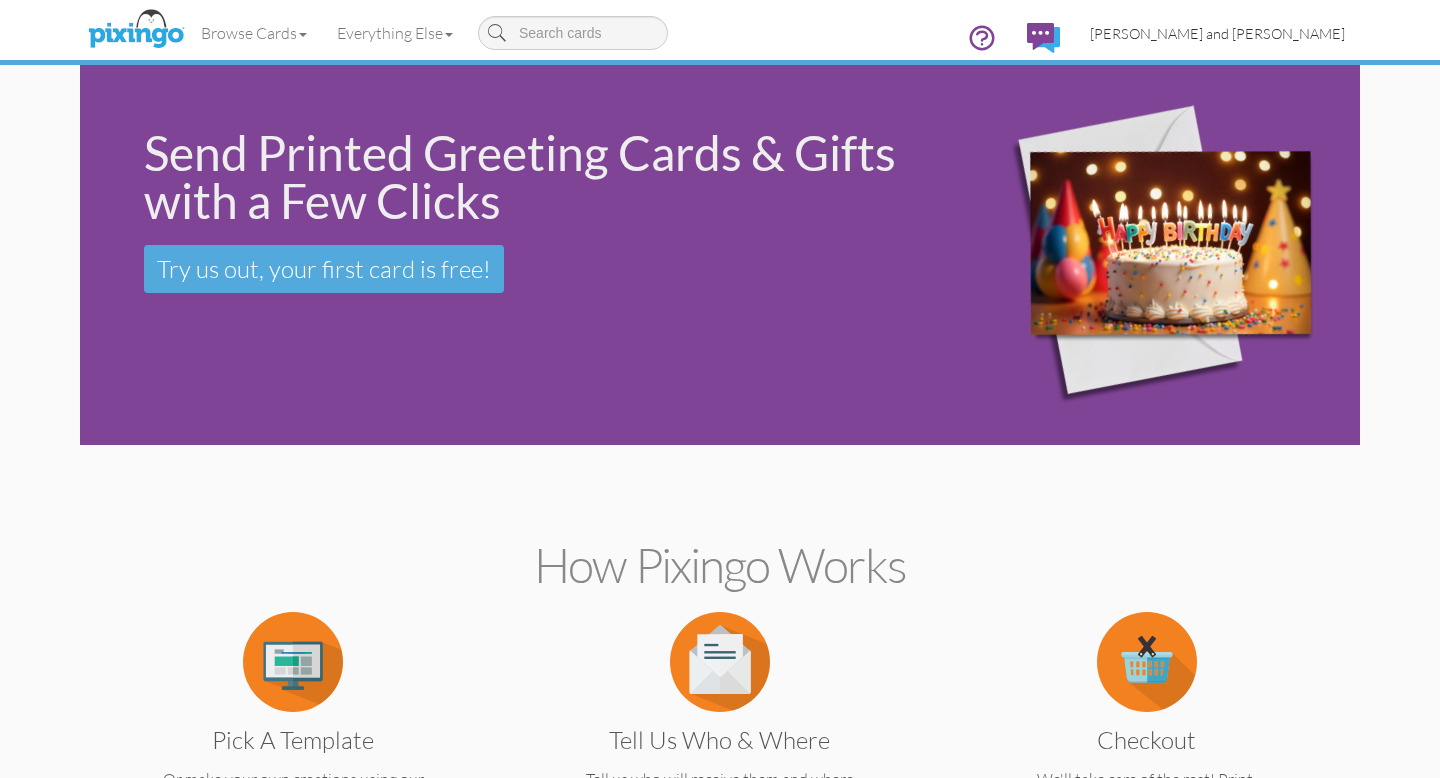 click on "[PERSON_NAME] and [PERSON_NAME]" at bounding box center [1217, 33] 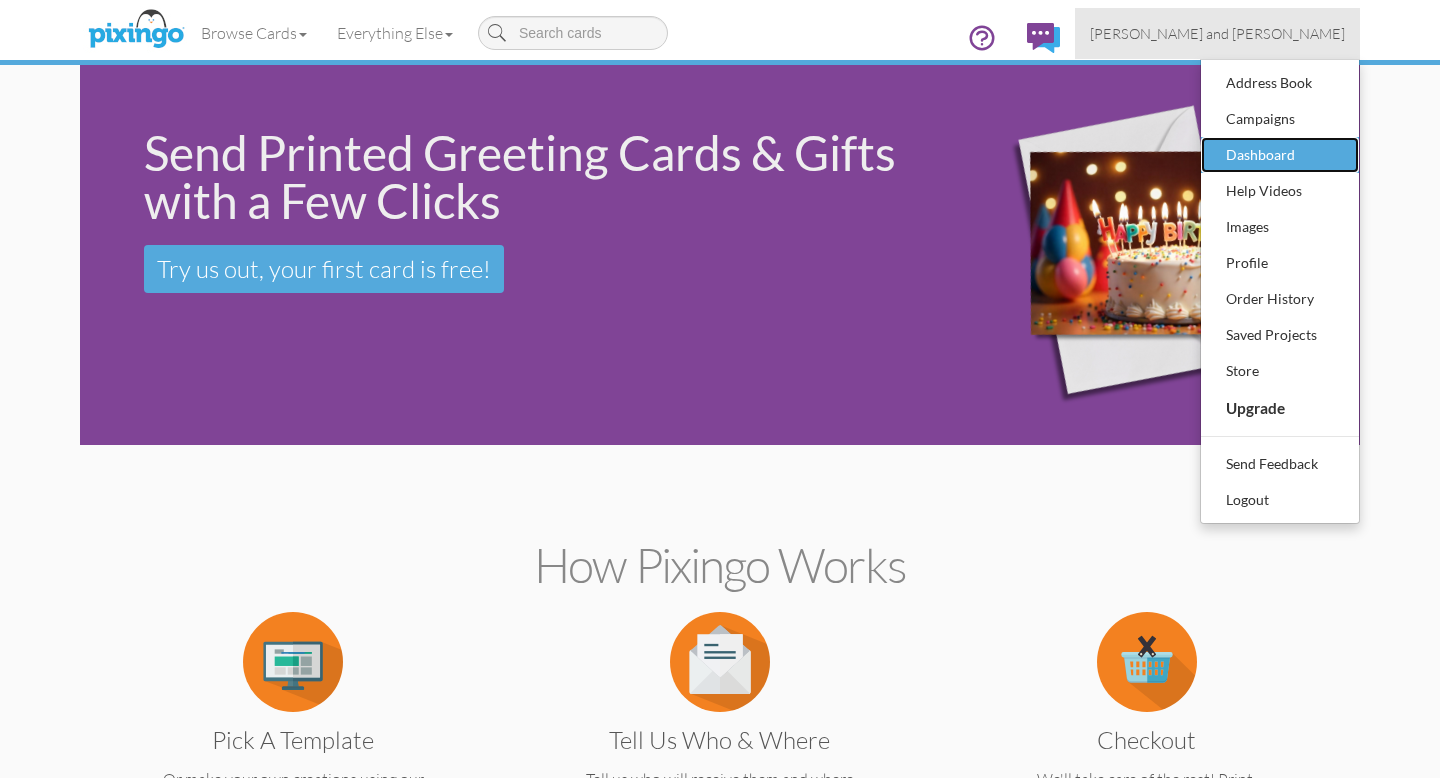 click on "Dashboard" at bounding box center [1280, 155] 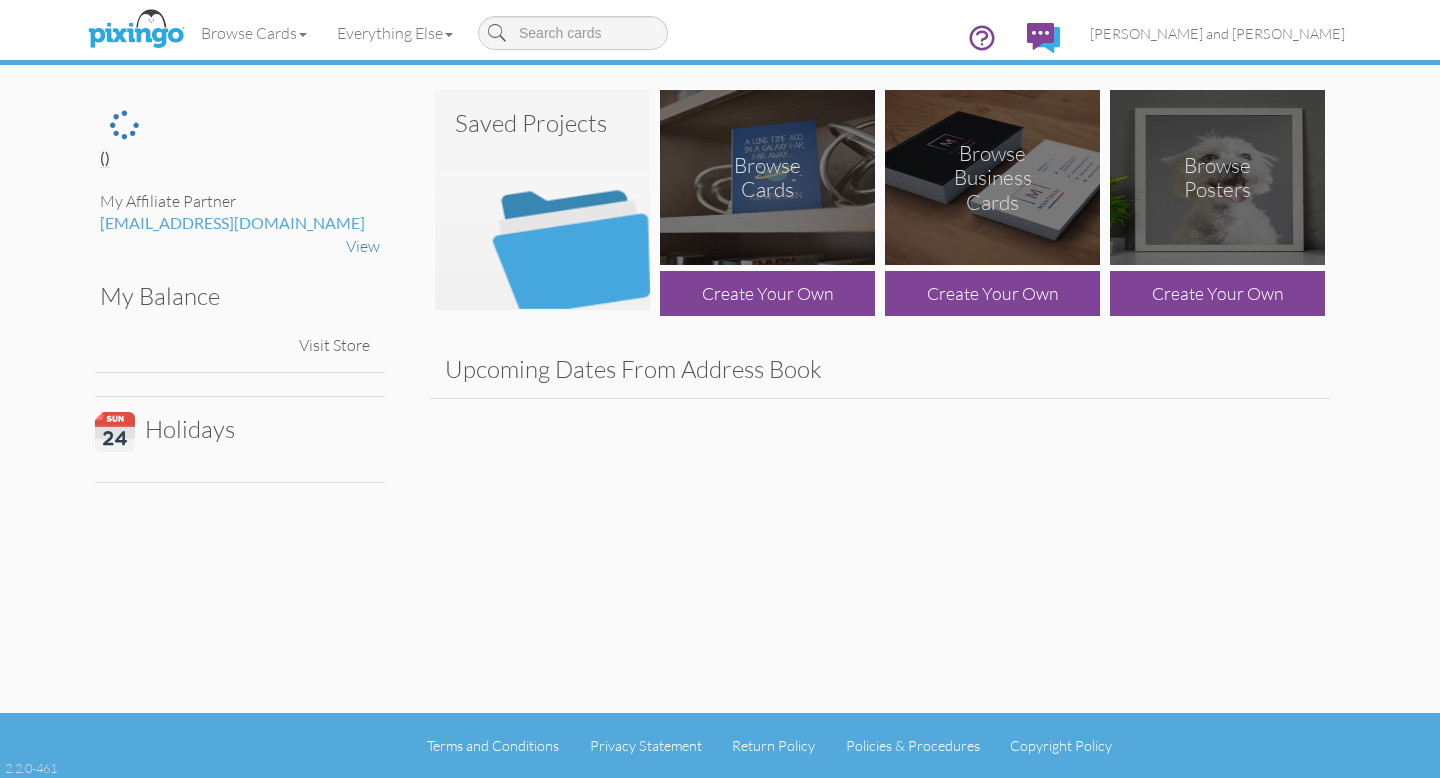 click at bounding box center (542, 200) 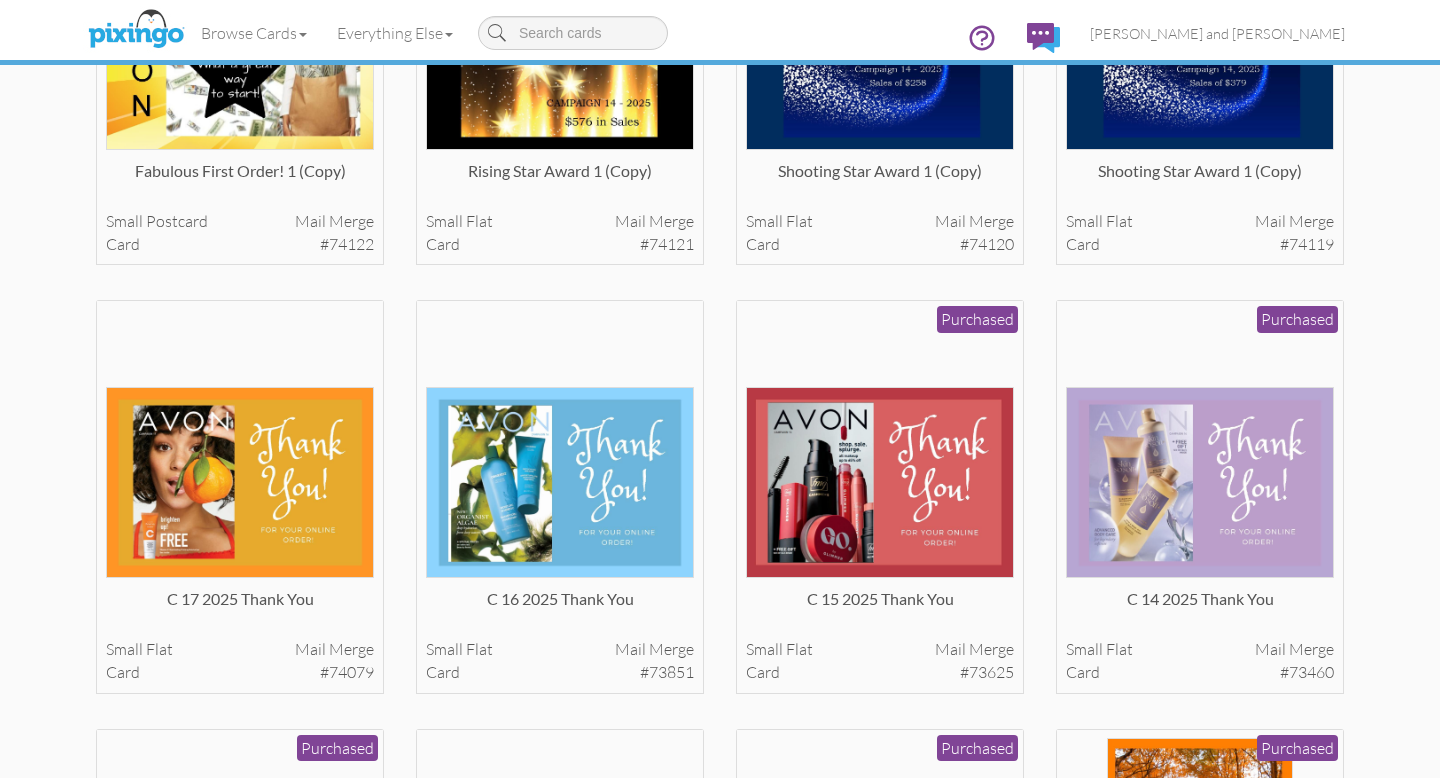 scroll, scrollTop: 324, scrollLeft: 0, axis: vertical 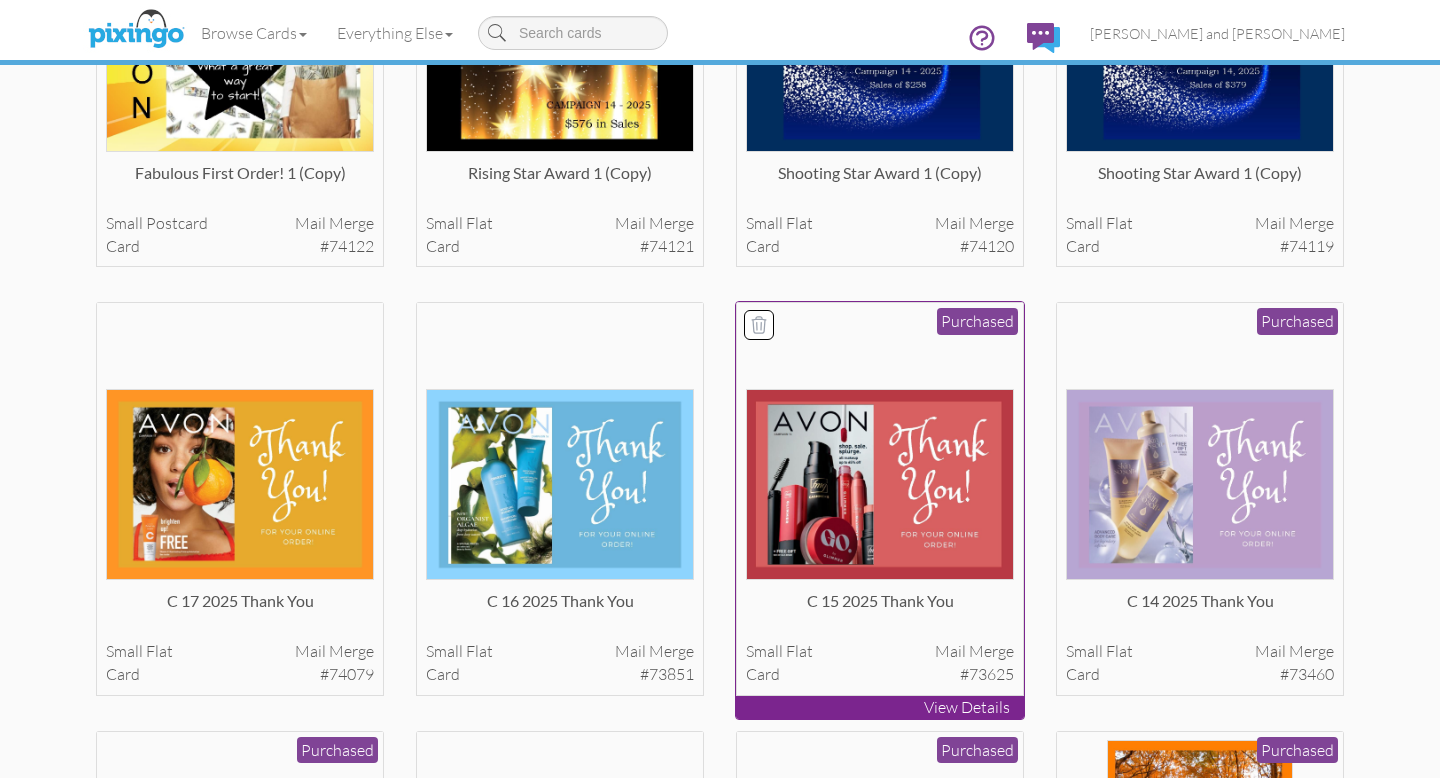 click at bounding box center [880, 484] 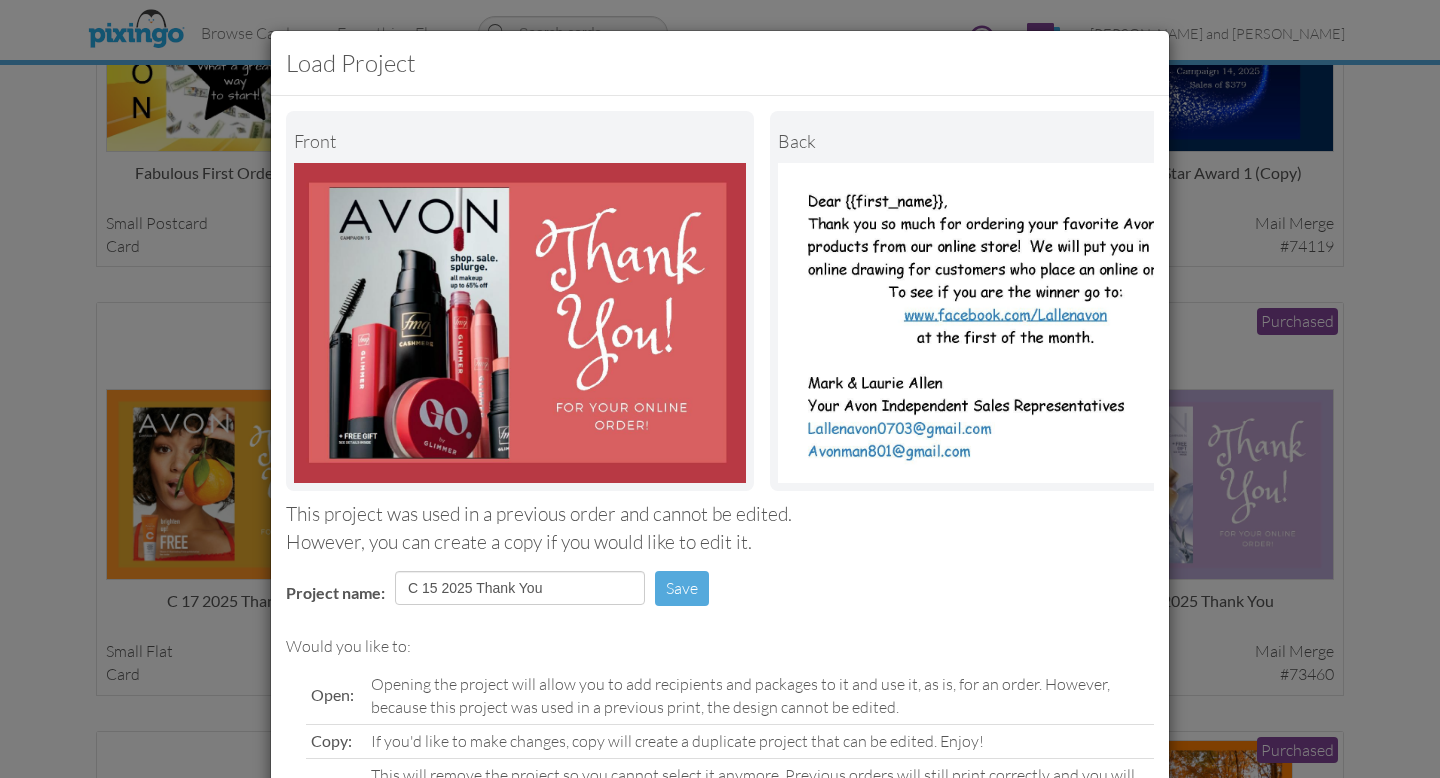 scroll, scrollTop: 158, scrollLeft: 0, axis: vertical 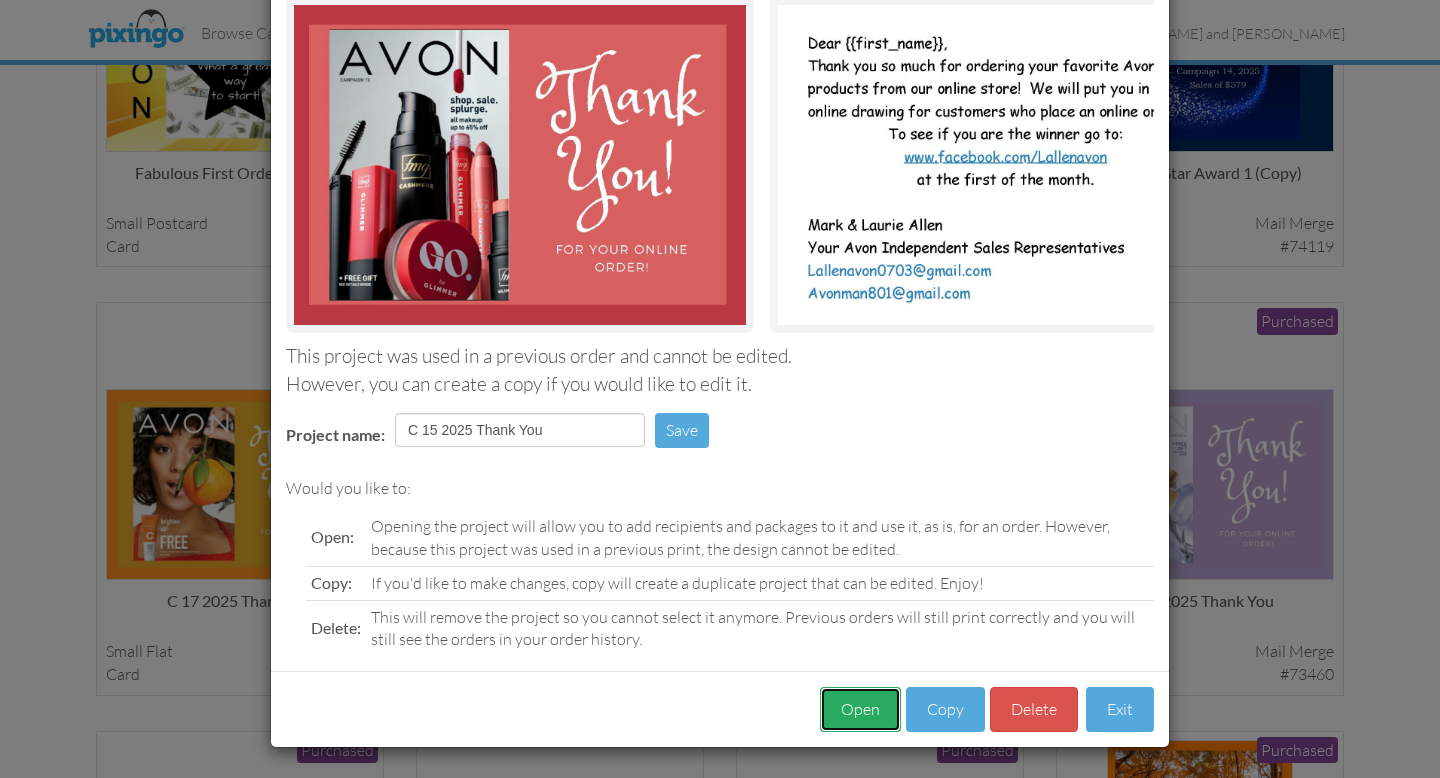 click on "Open" at bounding box center [860, 709] 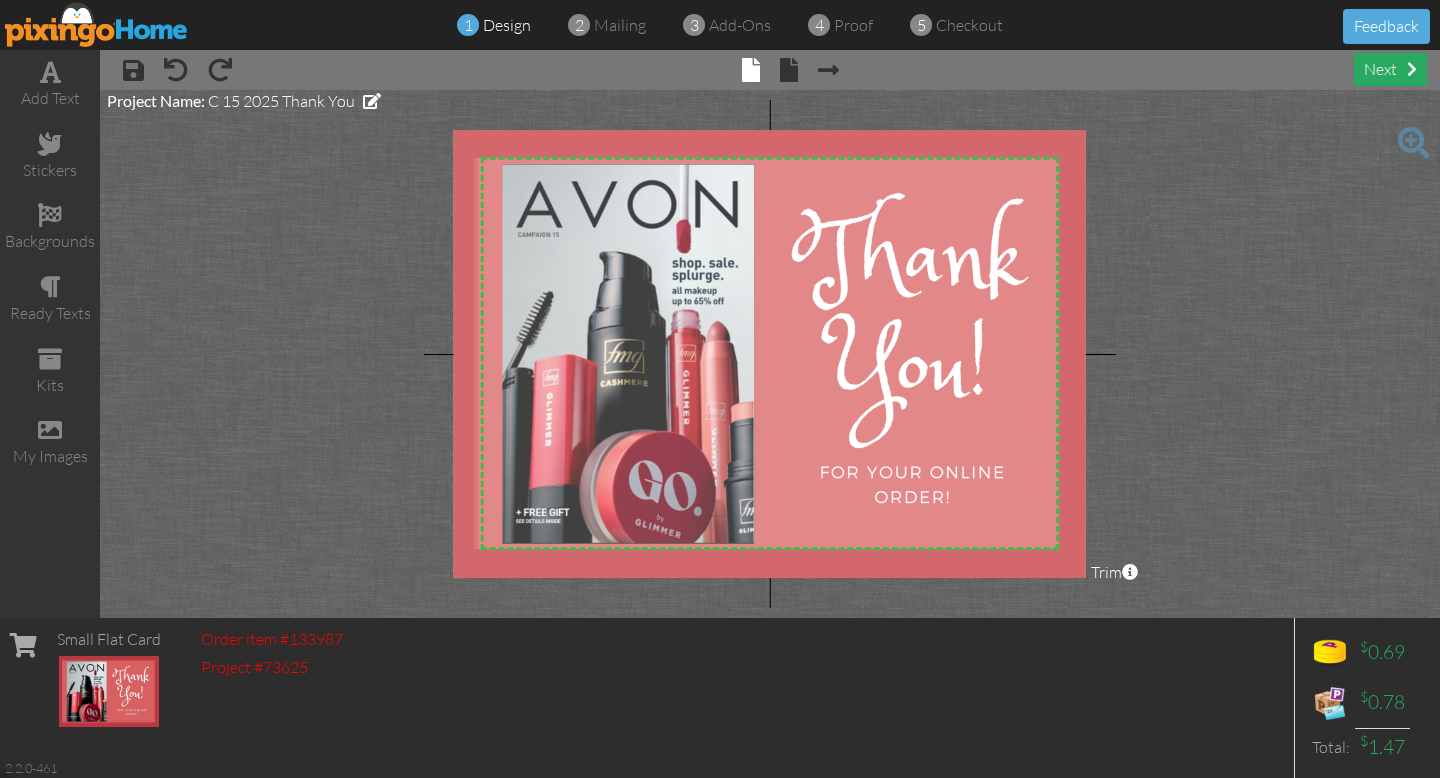 click on "next" at bounding box center (1390, 69) 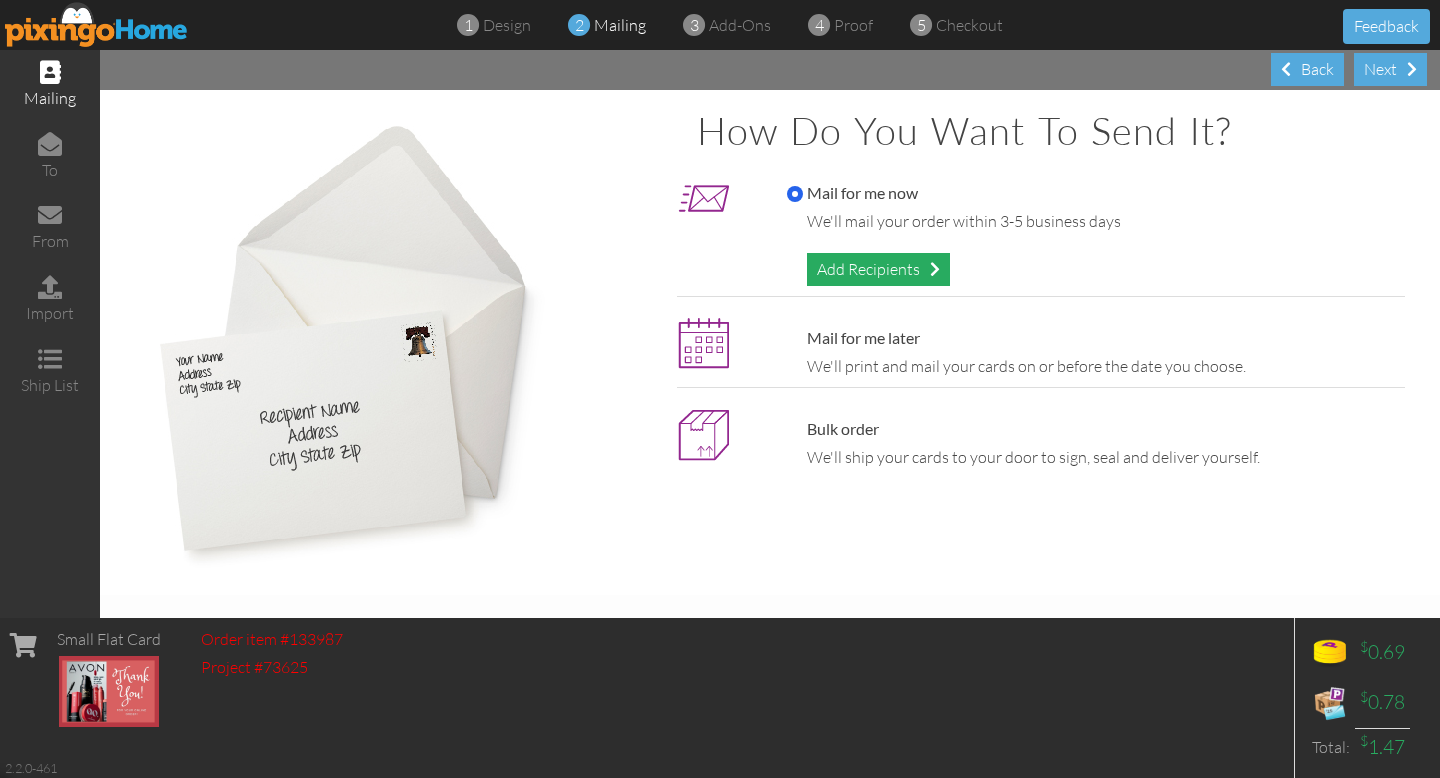 click on "Add Recipients" at bounding box center (878, 269) 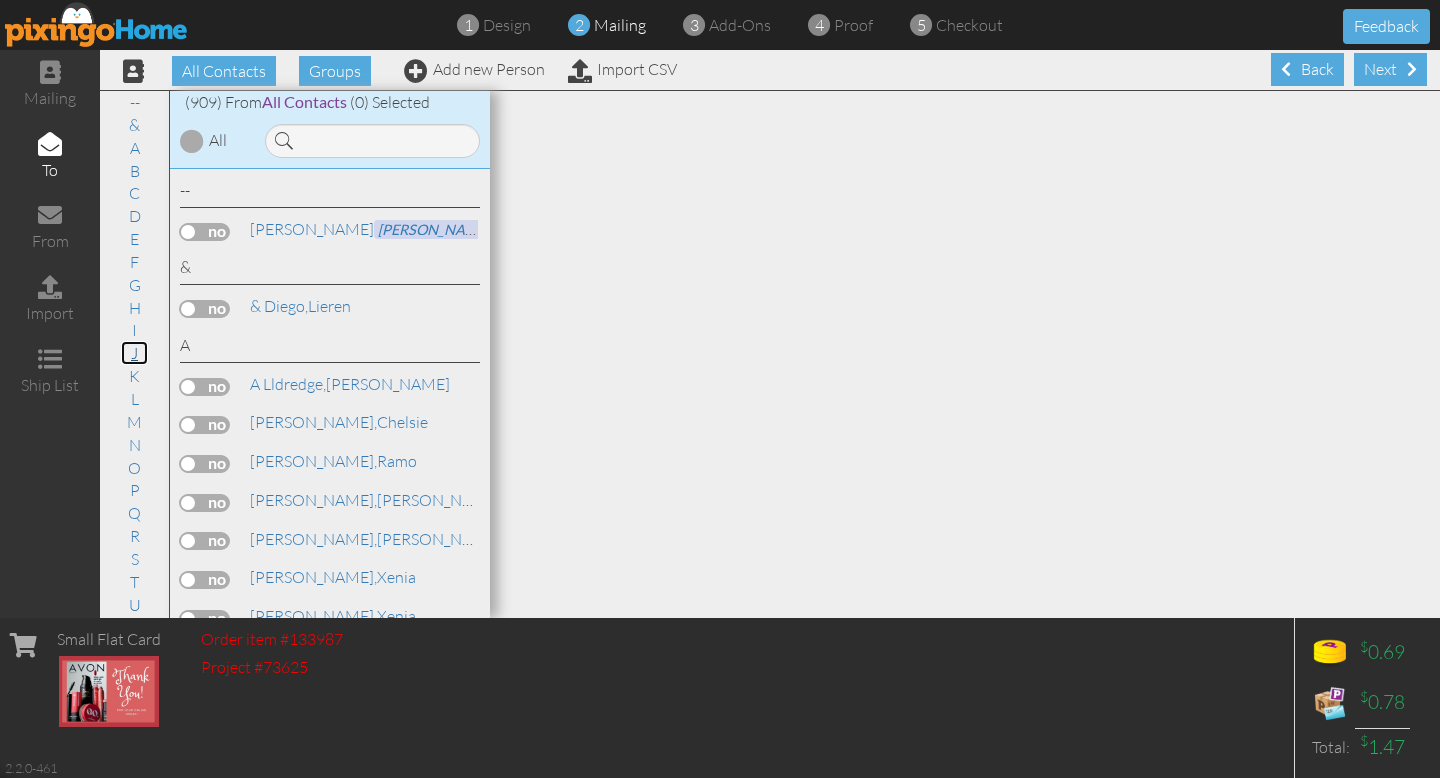 click on "J" at bounding box center (134, 353) 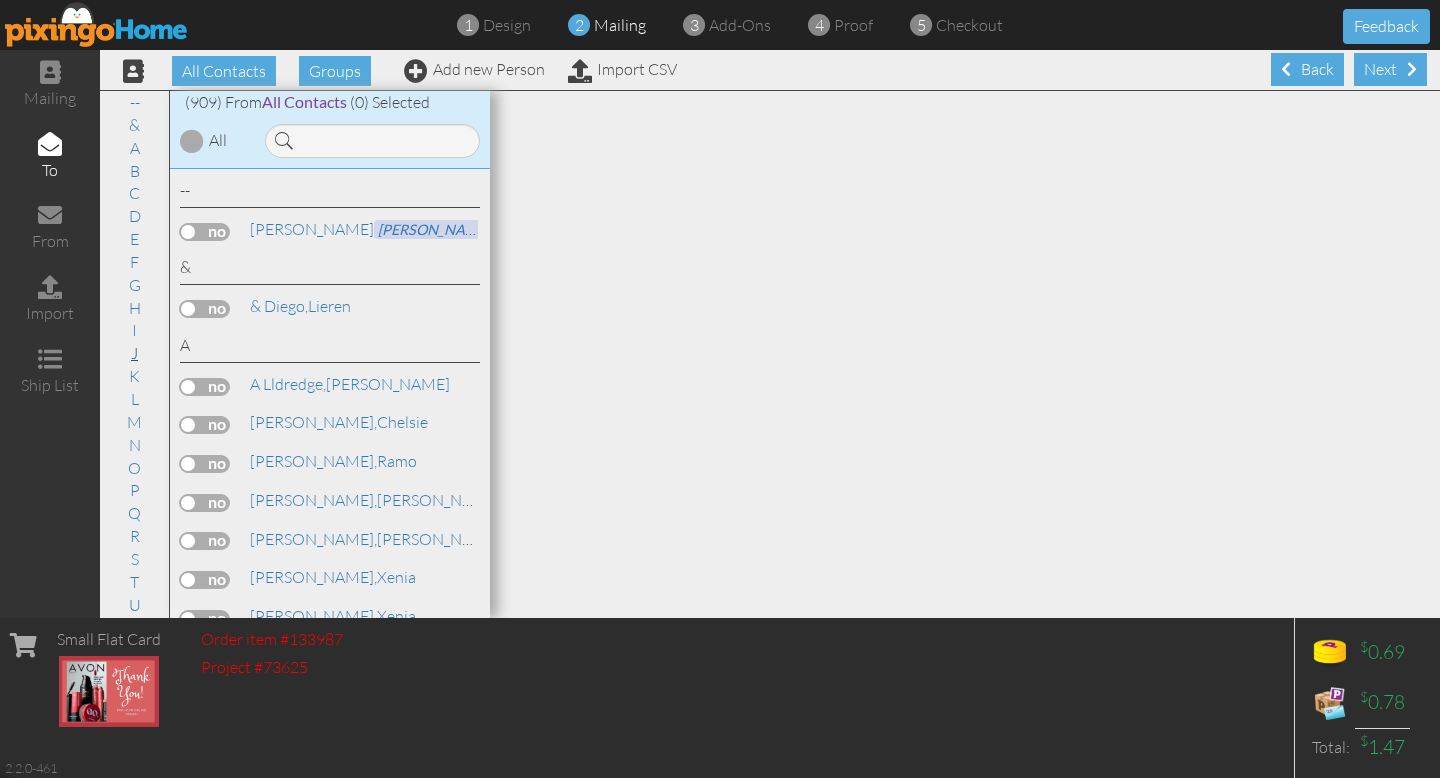 scroll, scrollTop: 15413, scrollLeft: 0, axis: vertical 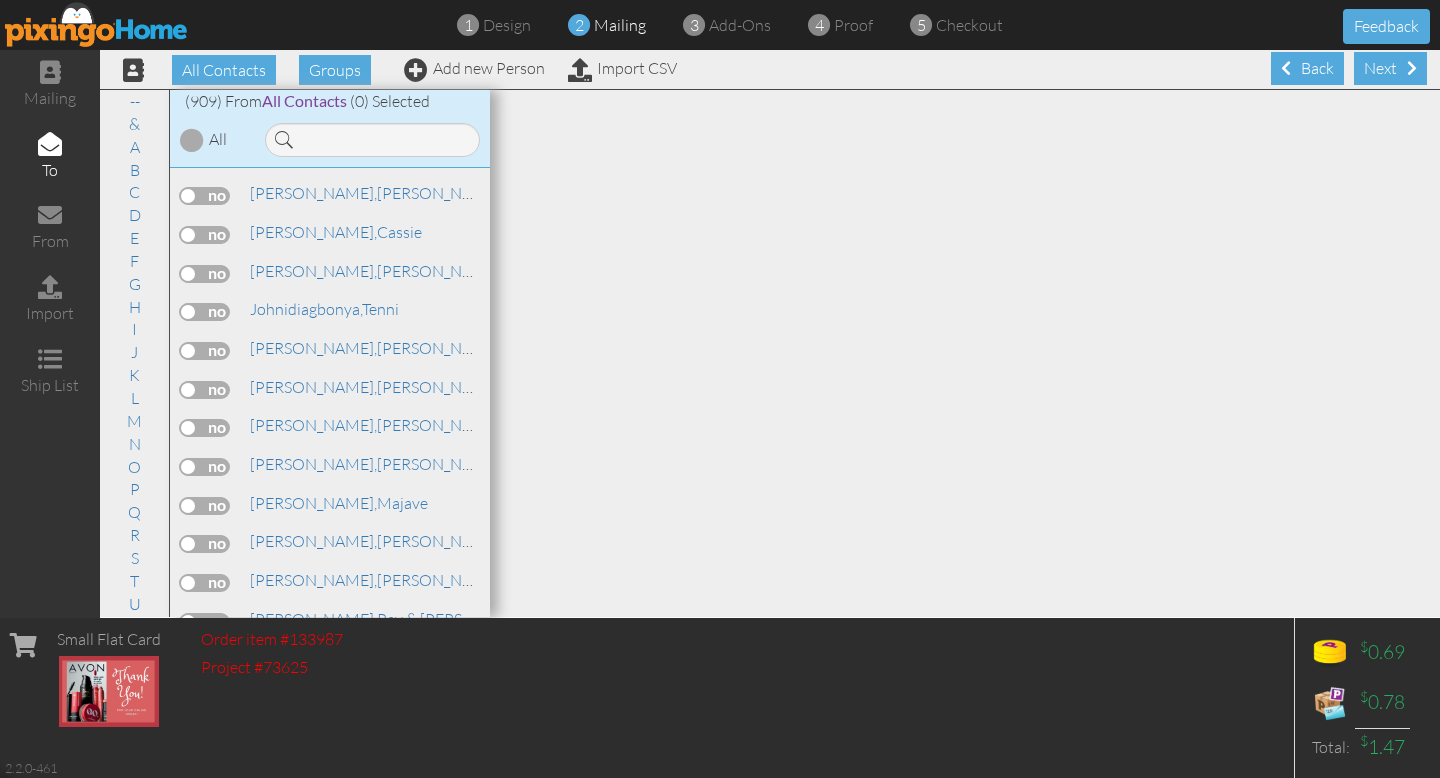 click on "[PERSON_NAME]," at bounding box center [313, 696] 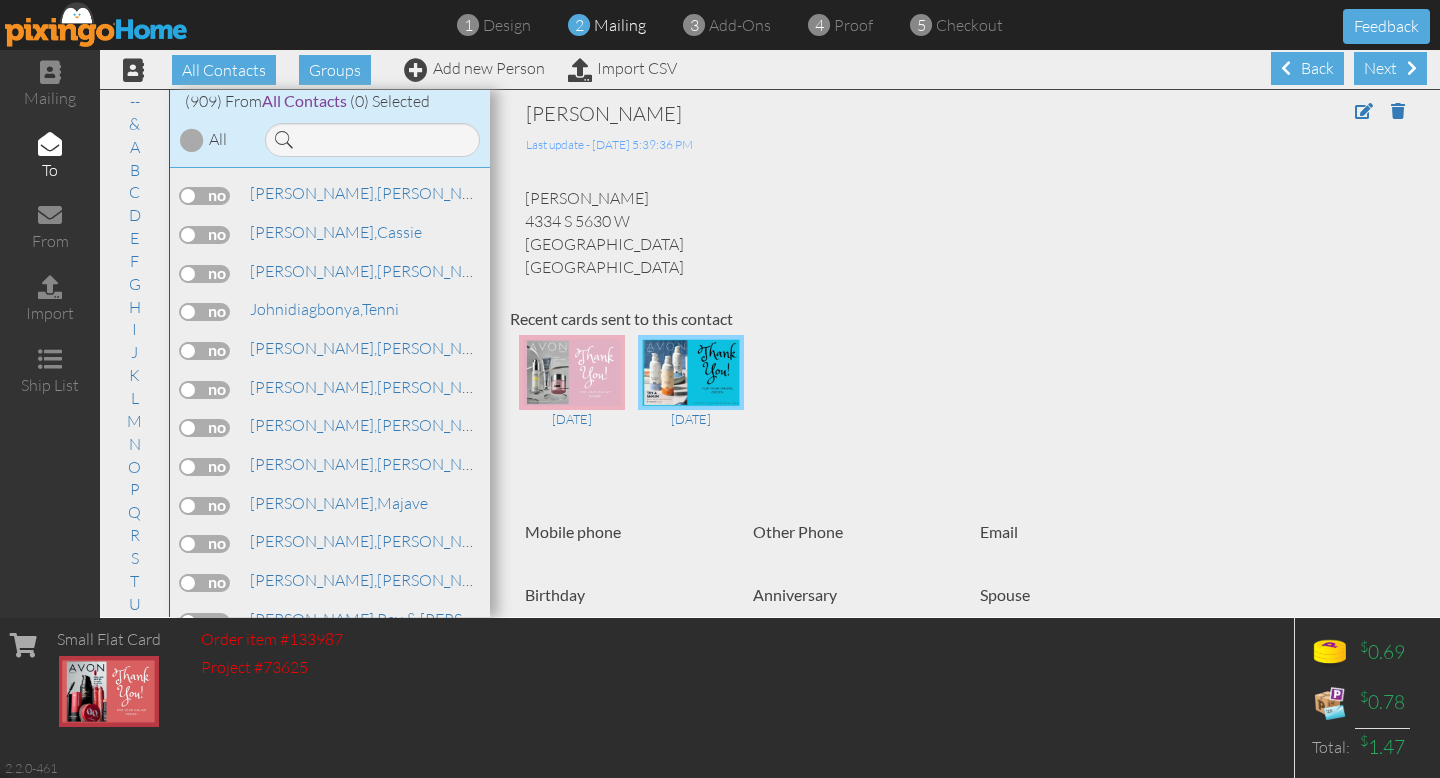 click at bounding box center [205, 699] 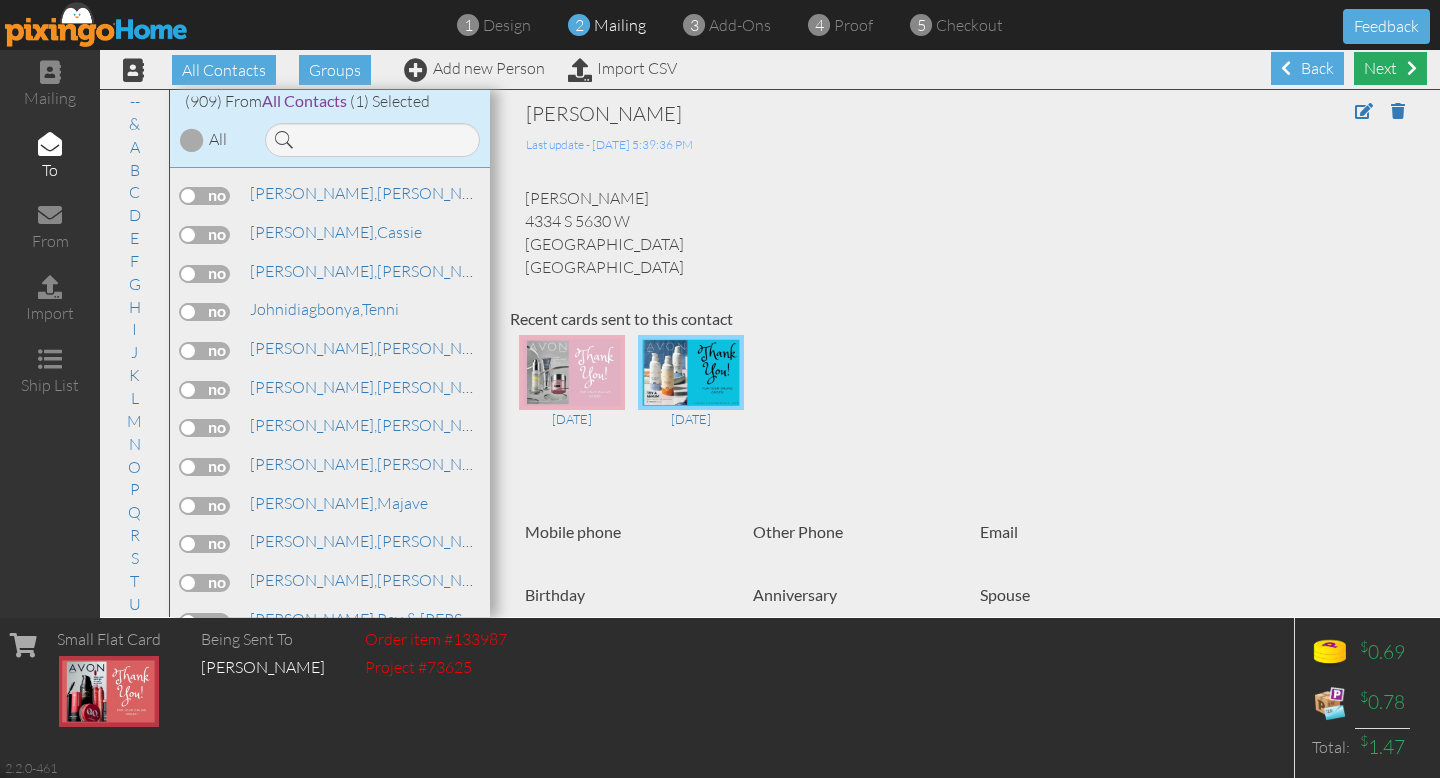 click on "Next" at bounding box center [1390, 68] 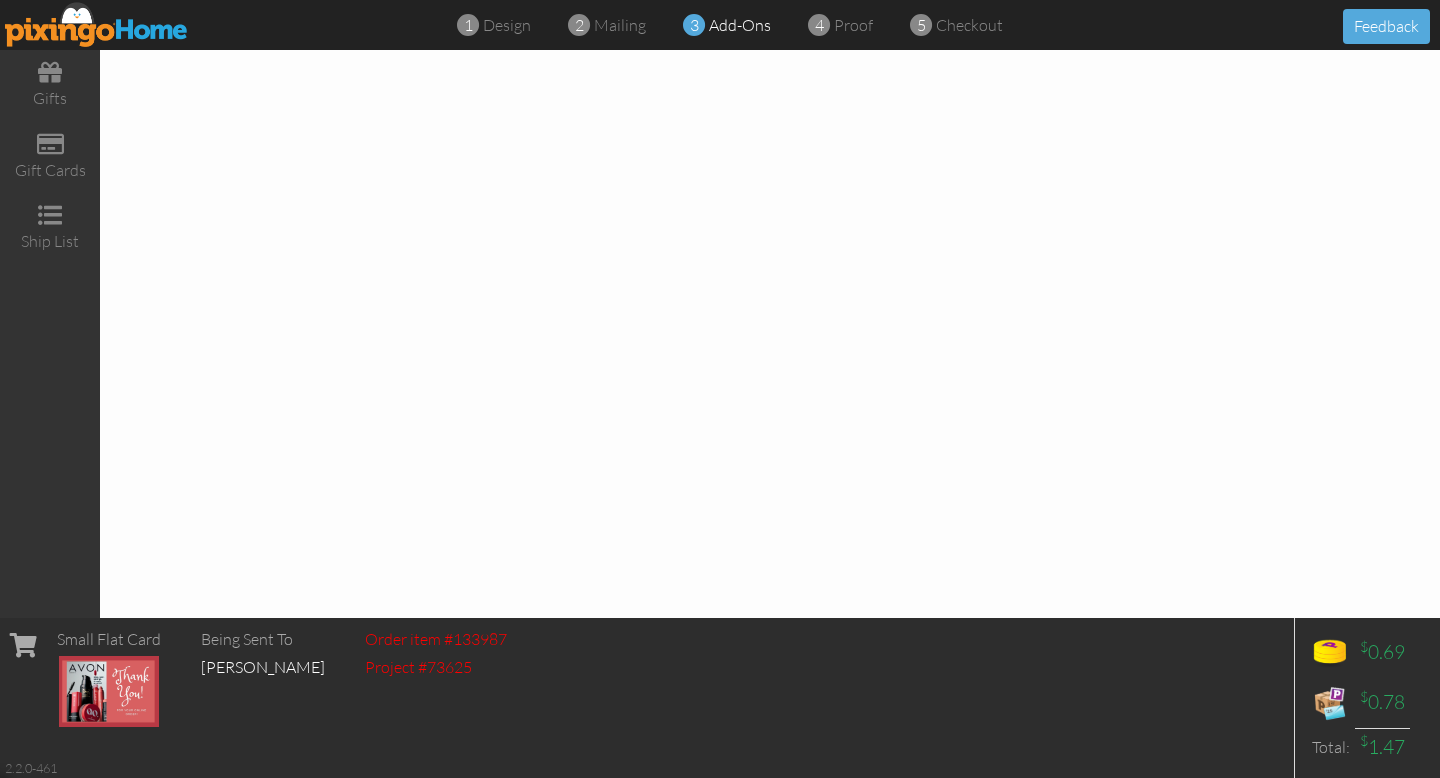 scroll, scrollTop: 0, scrollLeft: 0, axis: both 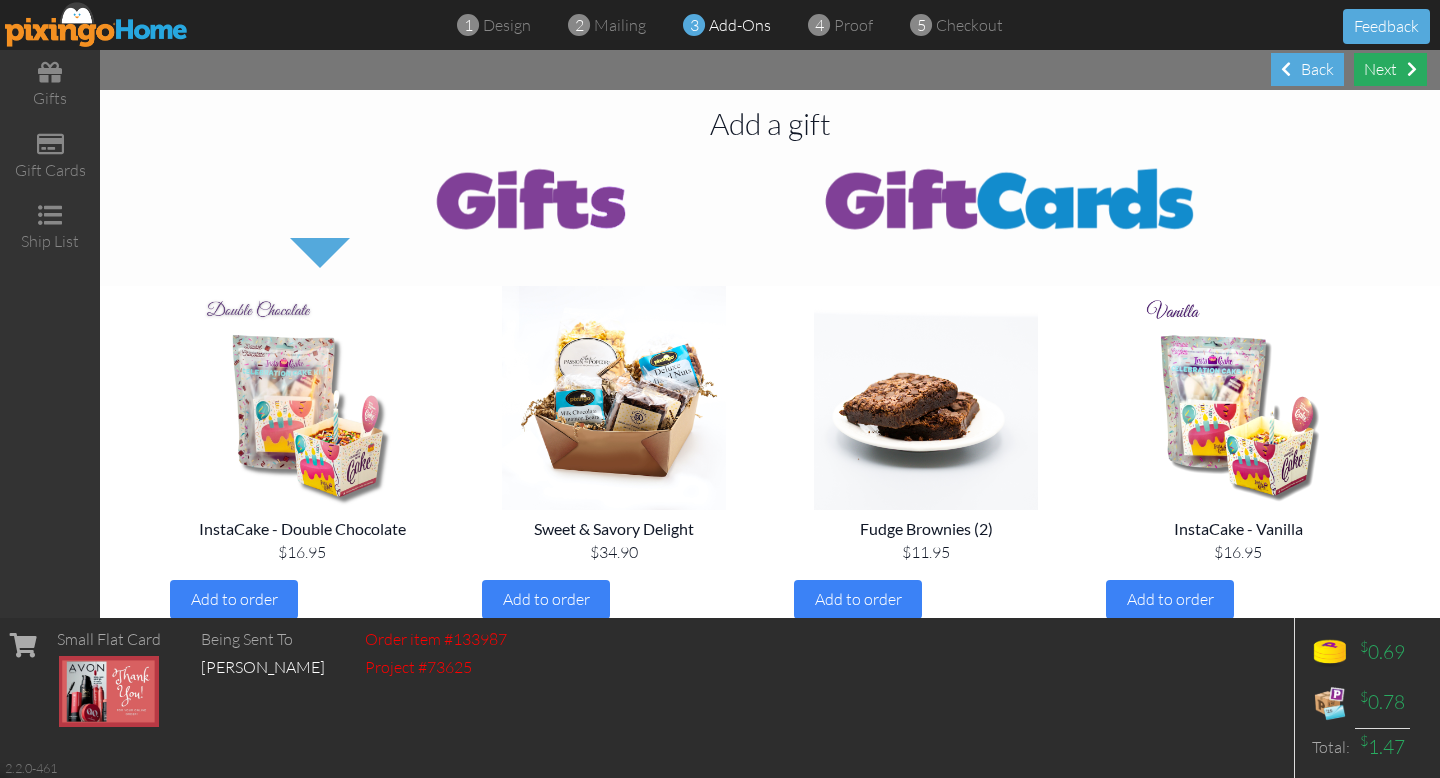 click on "Next" at bounding box center (1390, 69) 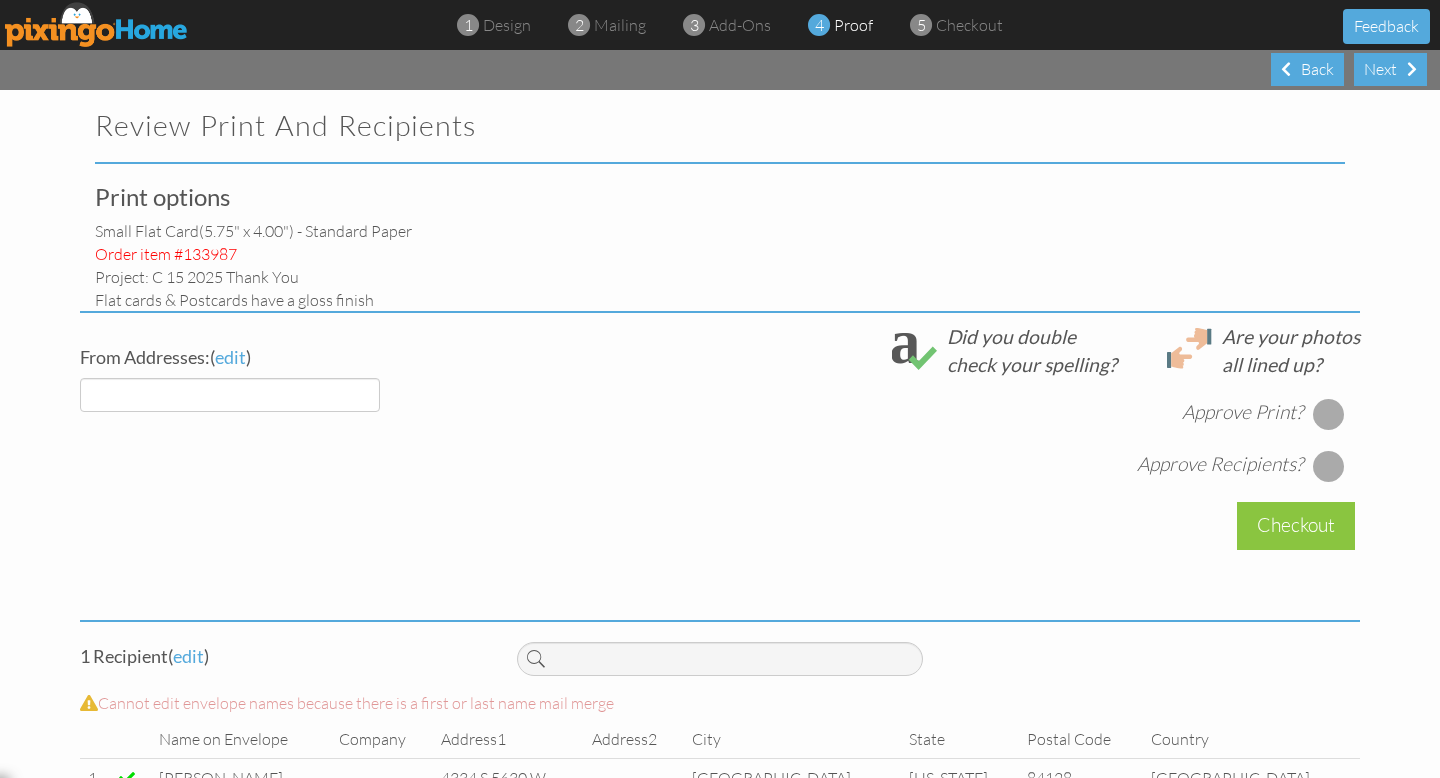 select on "object:4188" 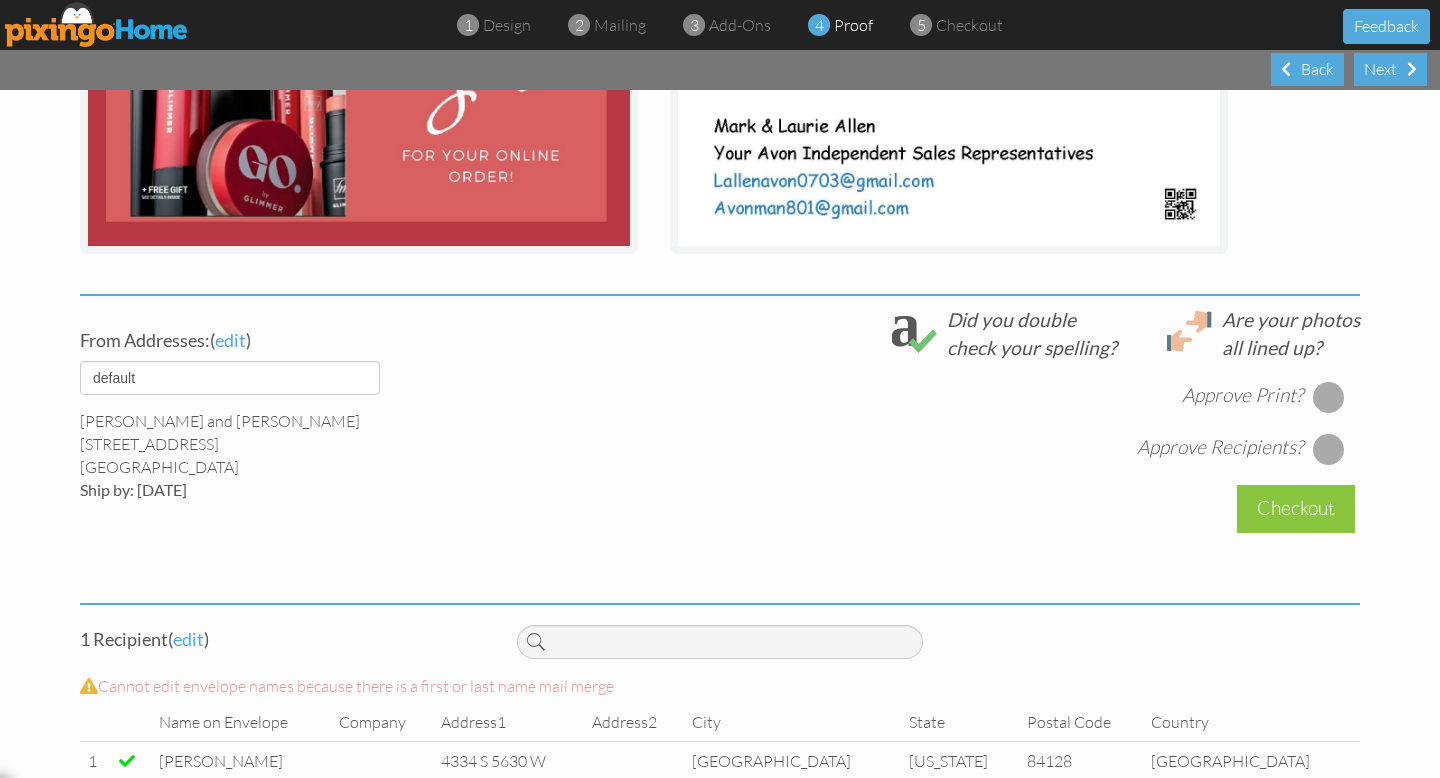 scroll, scrollTop: 585, scrollLeft: 0, axis: vertical 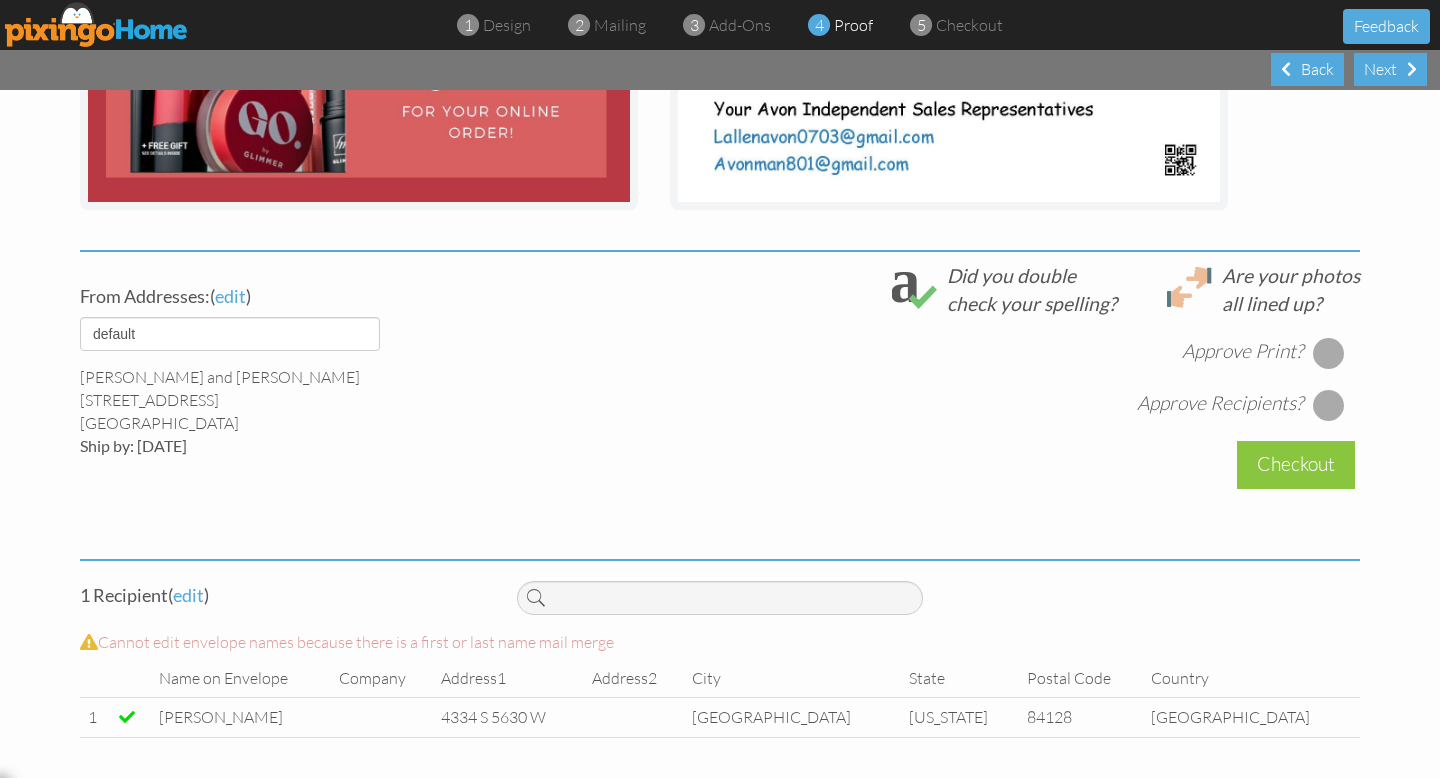 click at bounding box center [1329, 353] 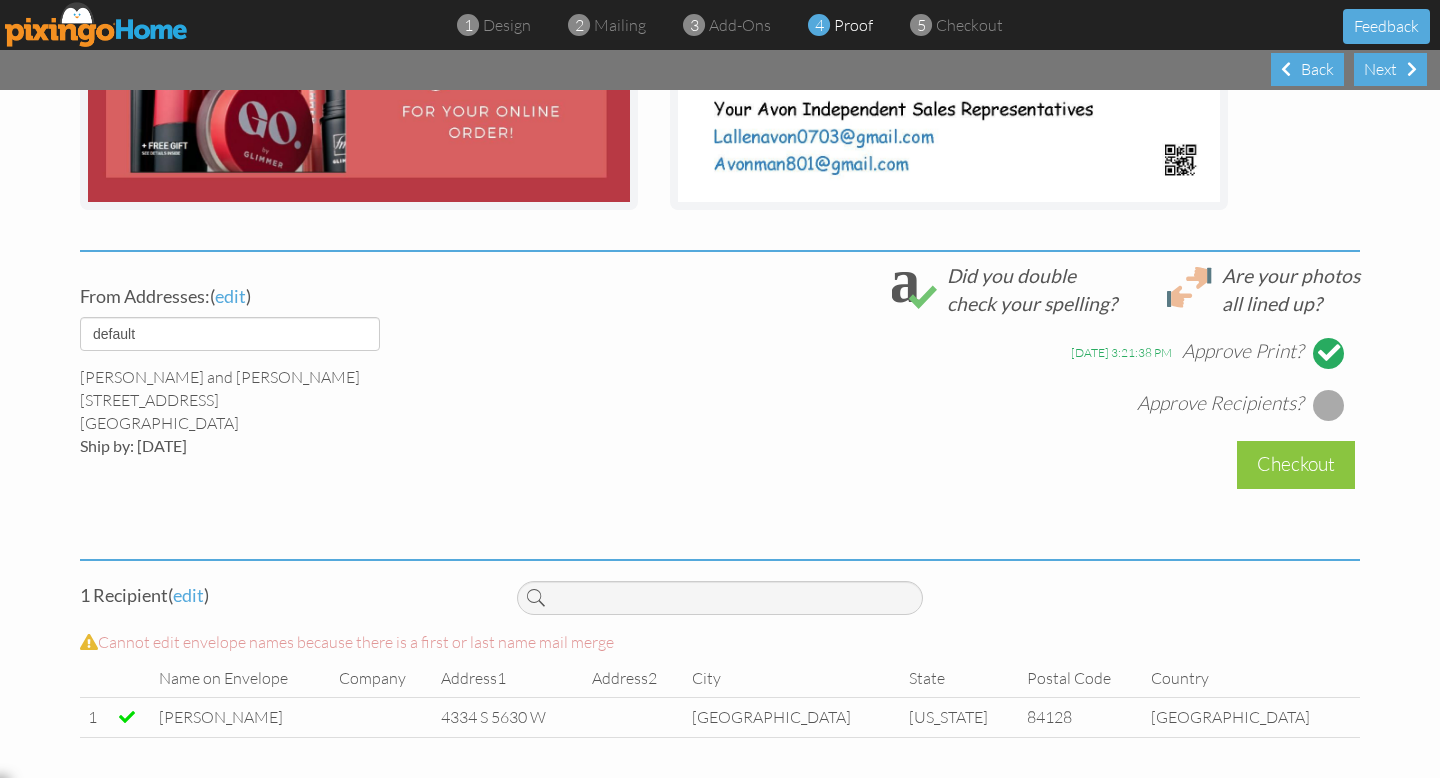 click at bounding box center [1329, 405] 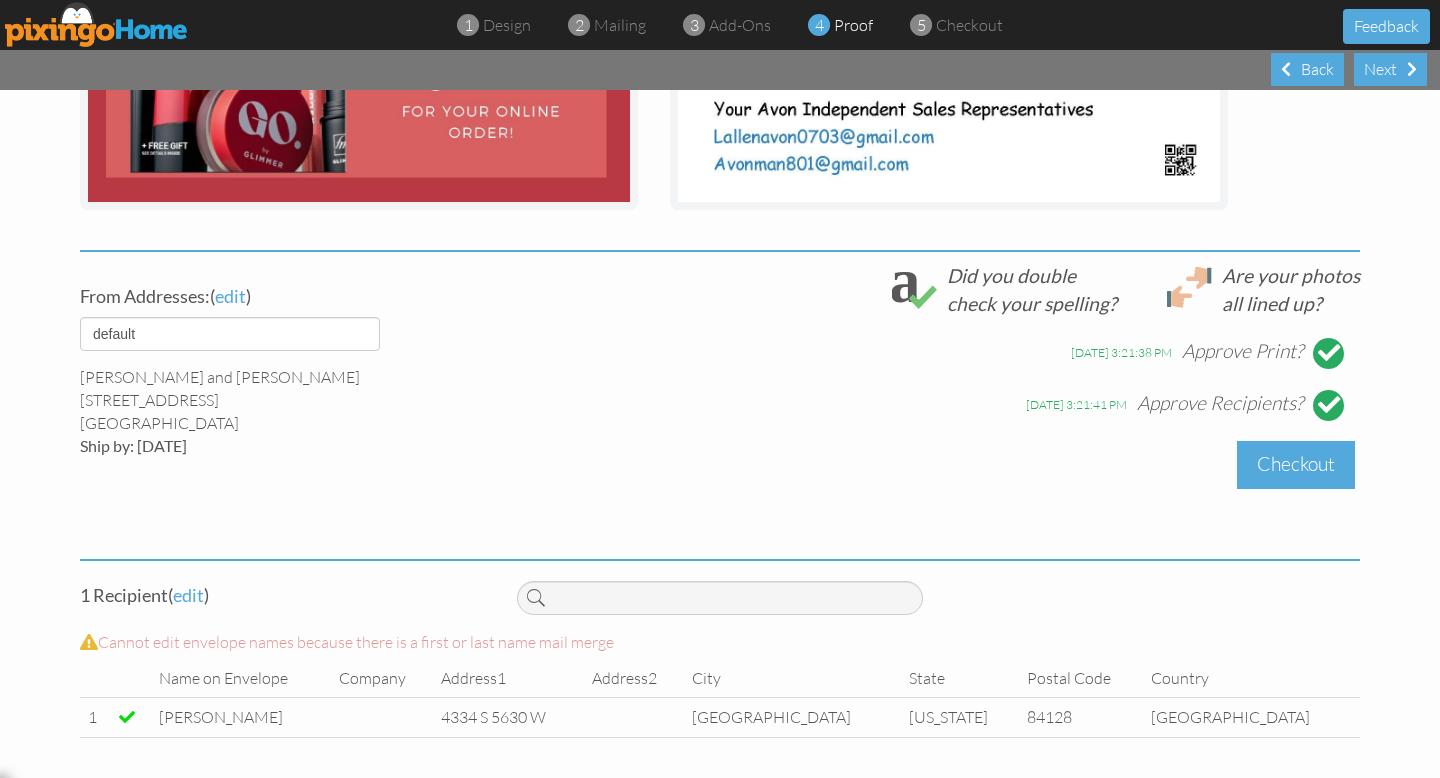 click on "Checkout" at bounding box center (1296, 464) 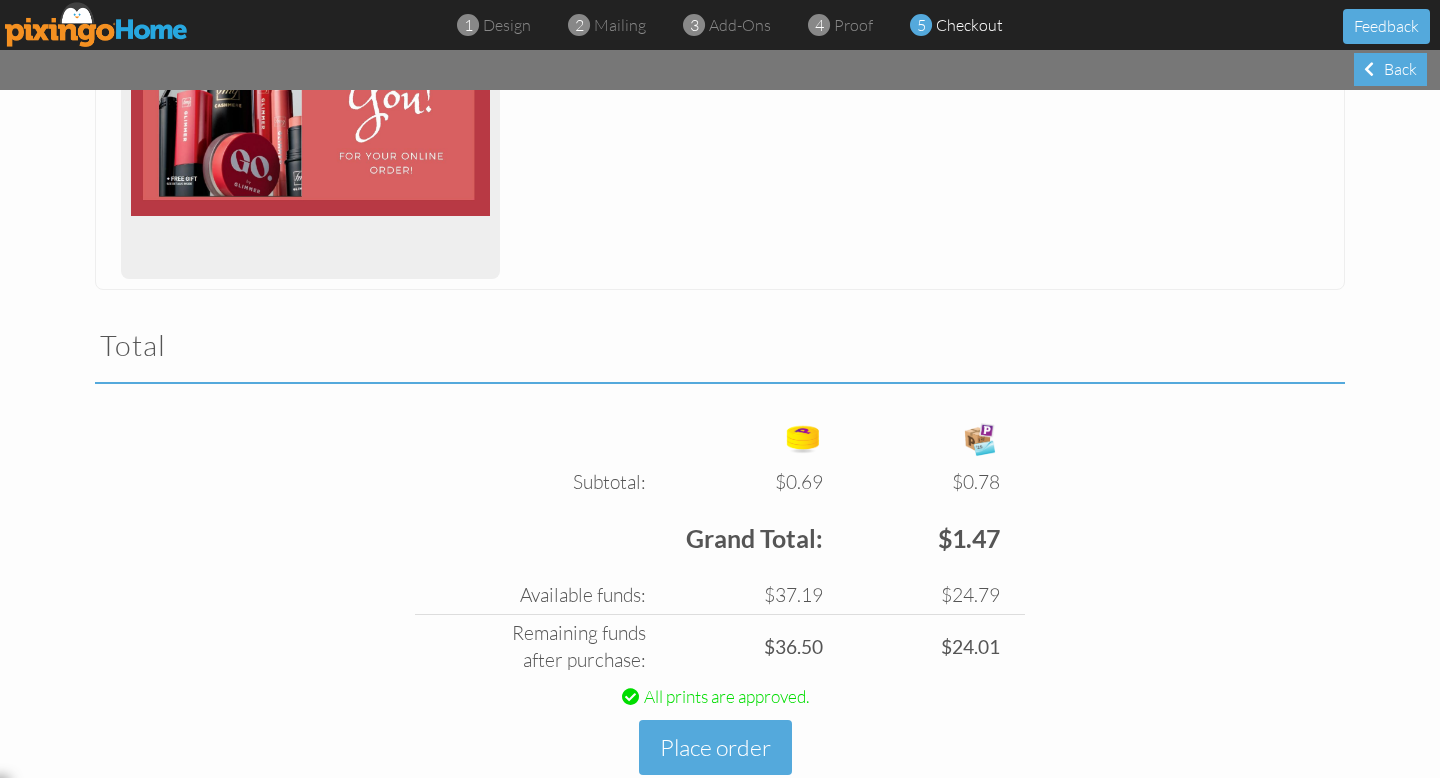 scroll, scrollTop: 491, scrollLeft: 0, axis: vertical 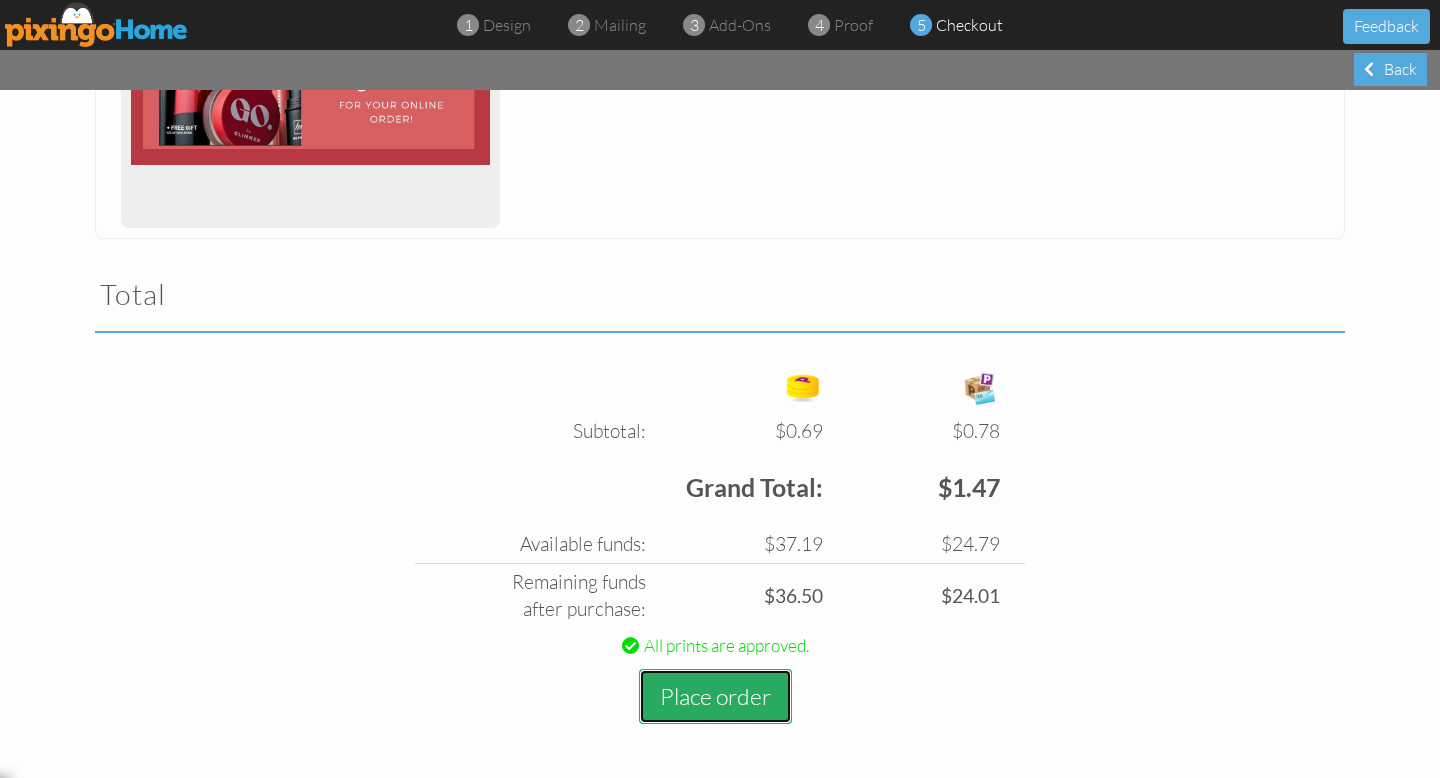click on "Place order" at bounding box center (715, 696) 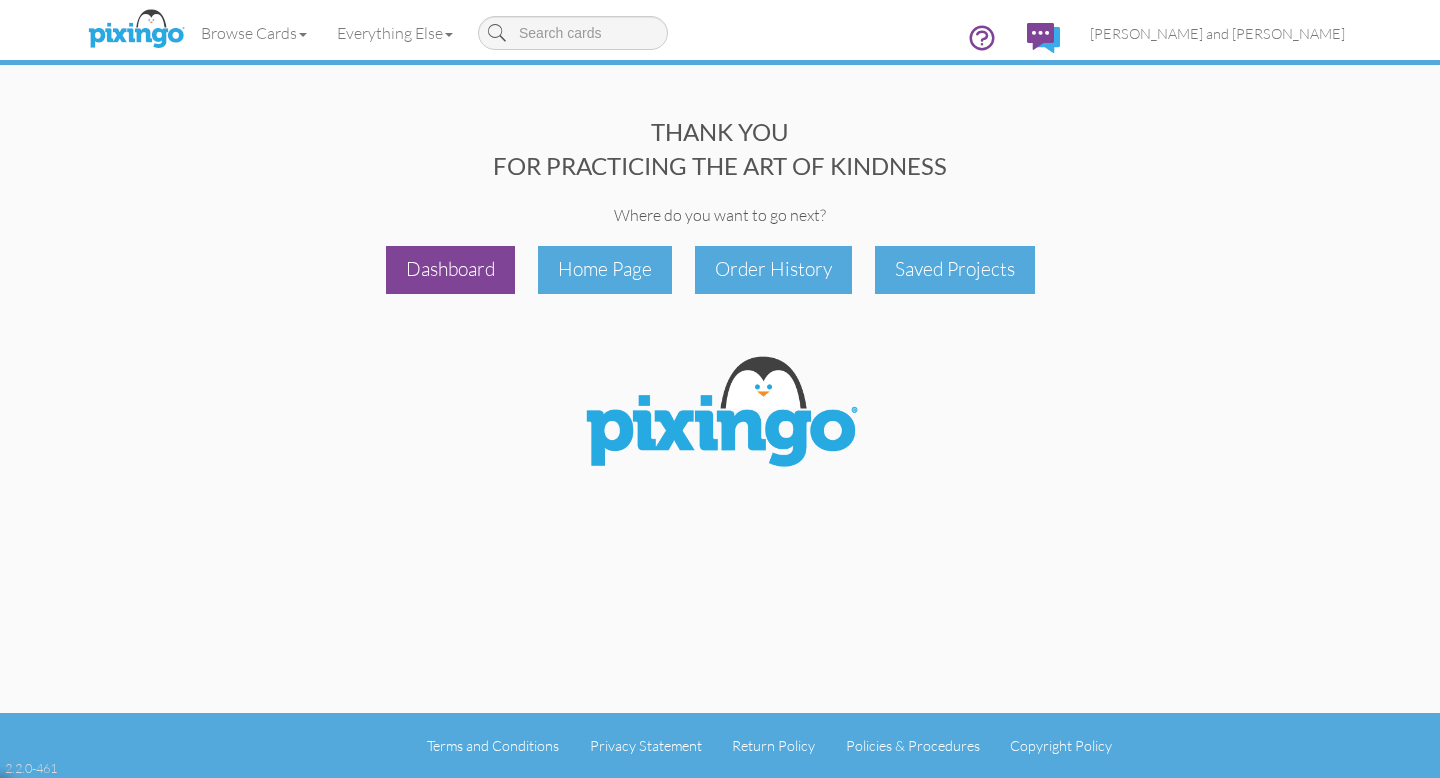 click on "Dashboard" at bounding box center [450, 269] 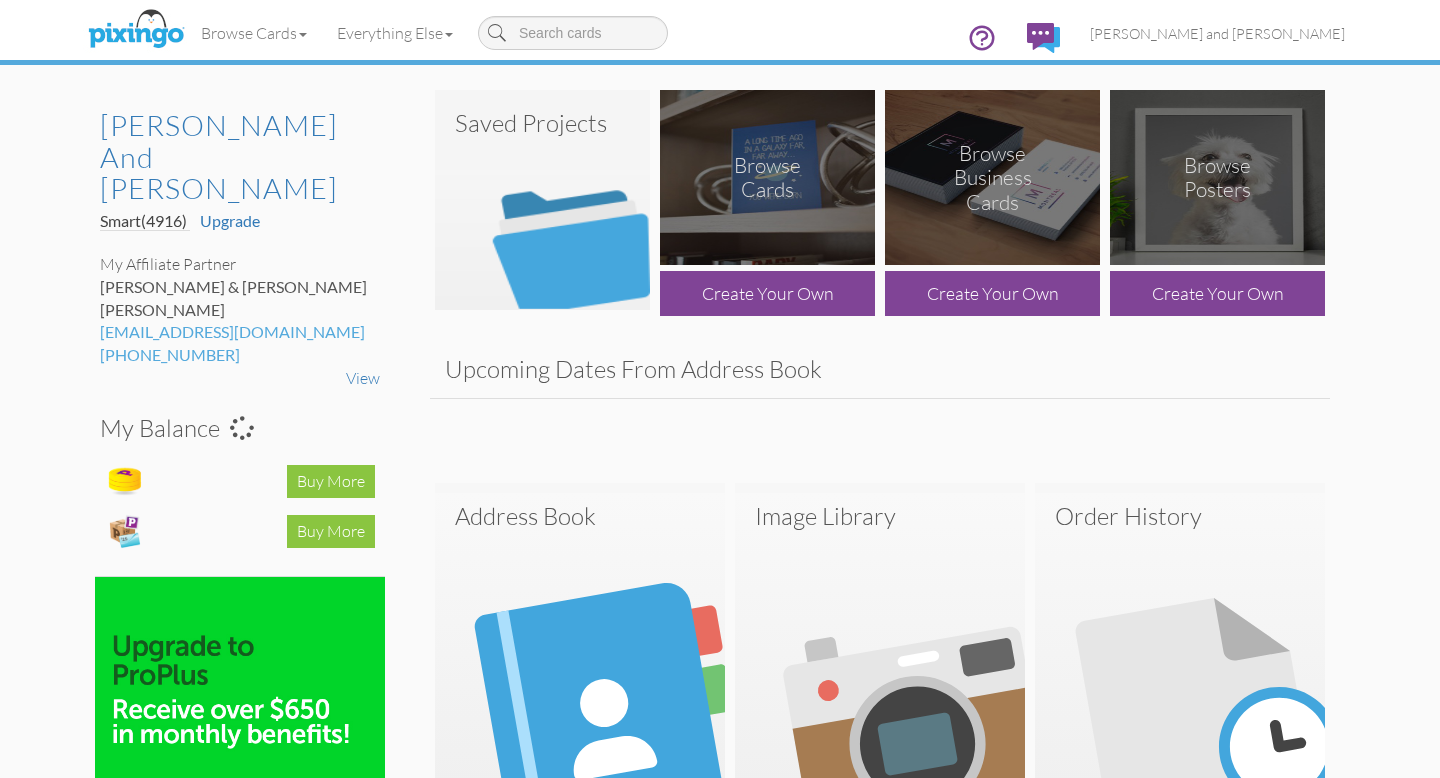 click at bounding box center (542, 200) 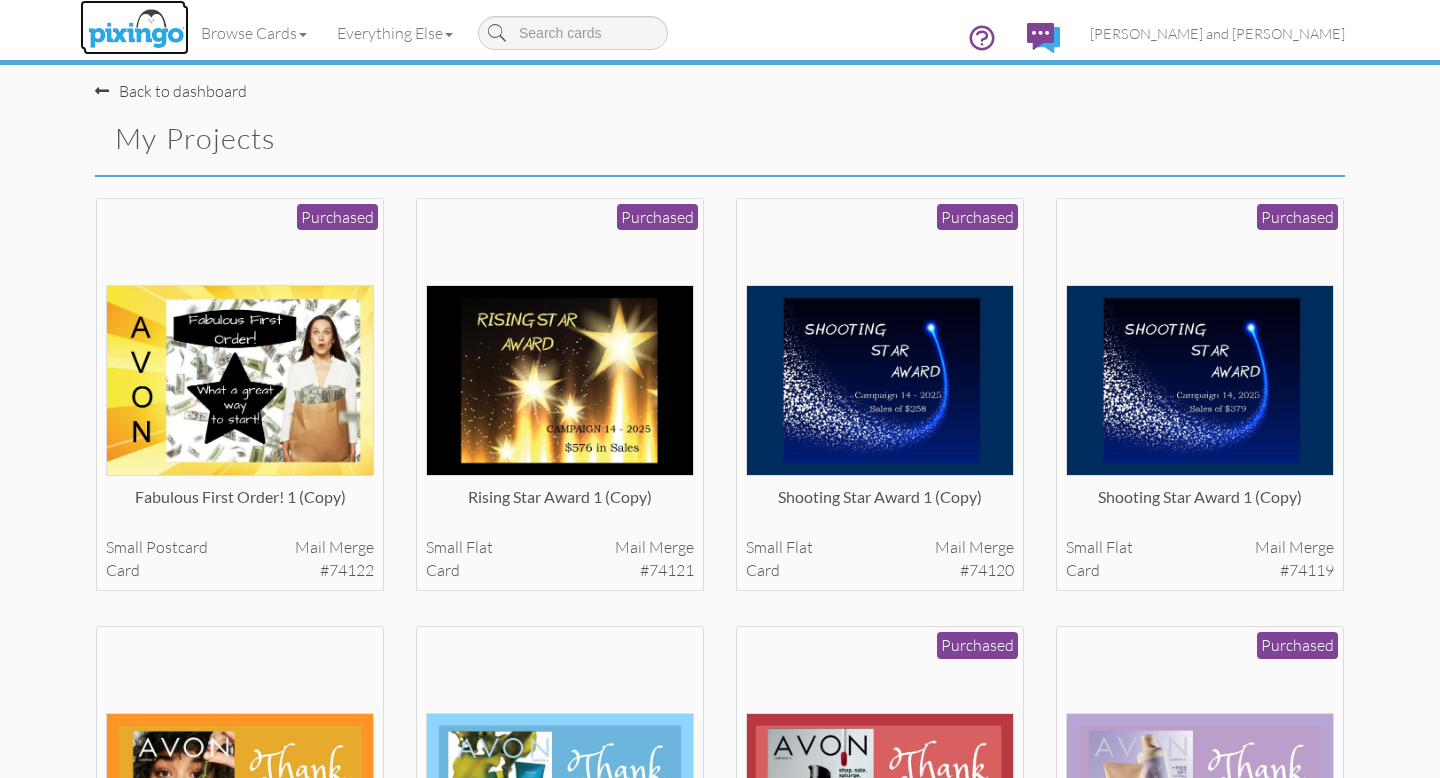 click at bounding box center [136, 30] 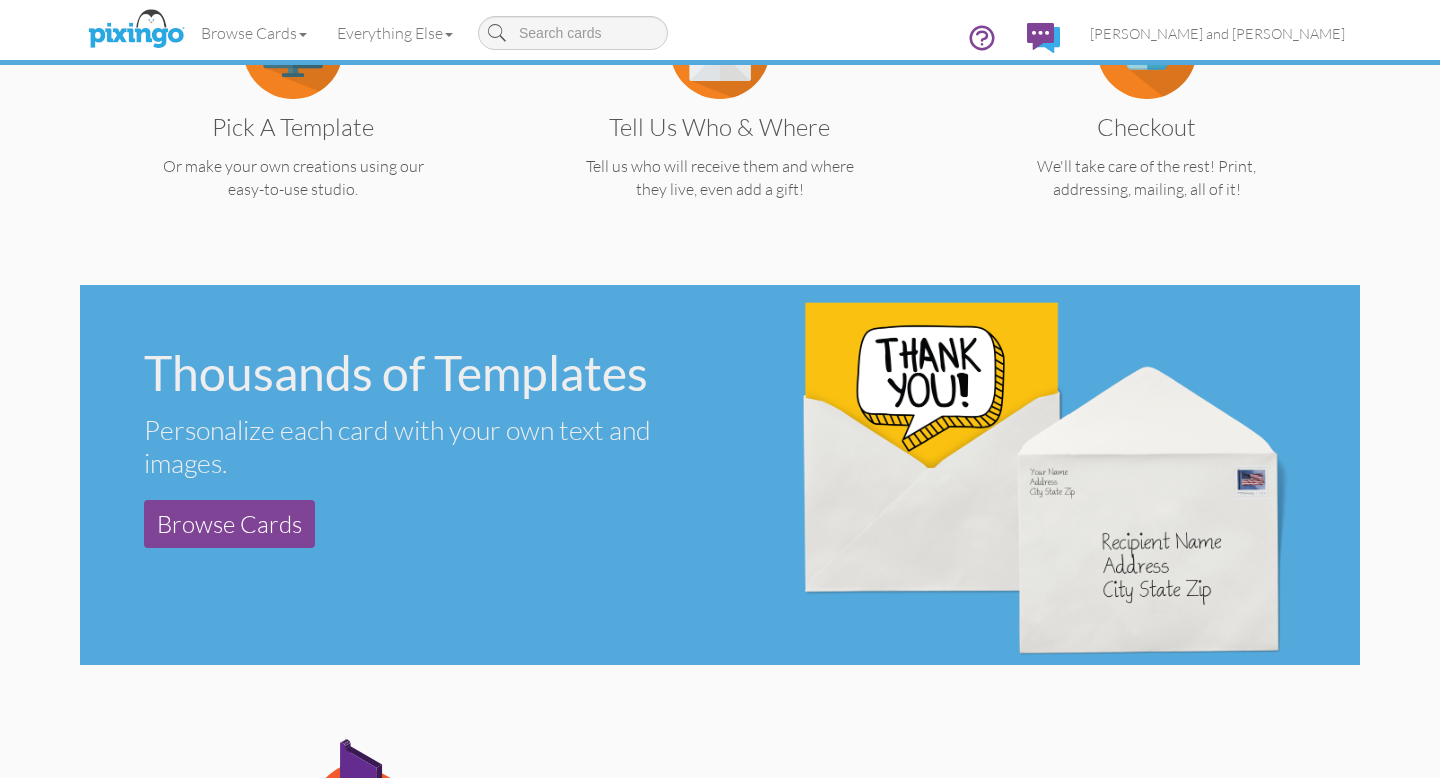 scroll, scrollTop: 0, scrollLeft: 0, axis: both 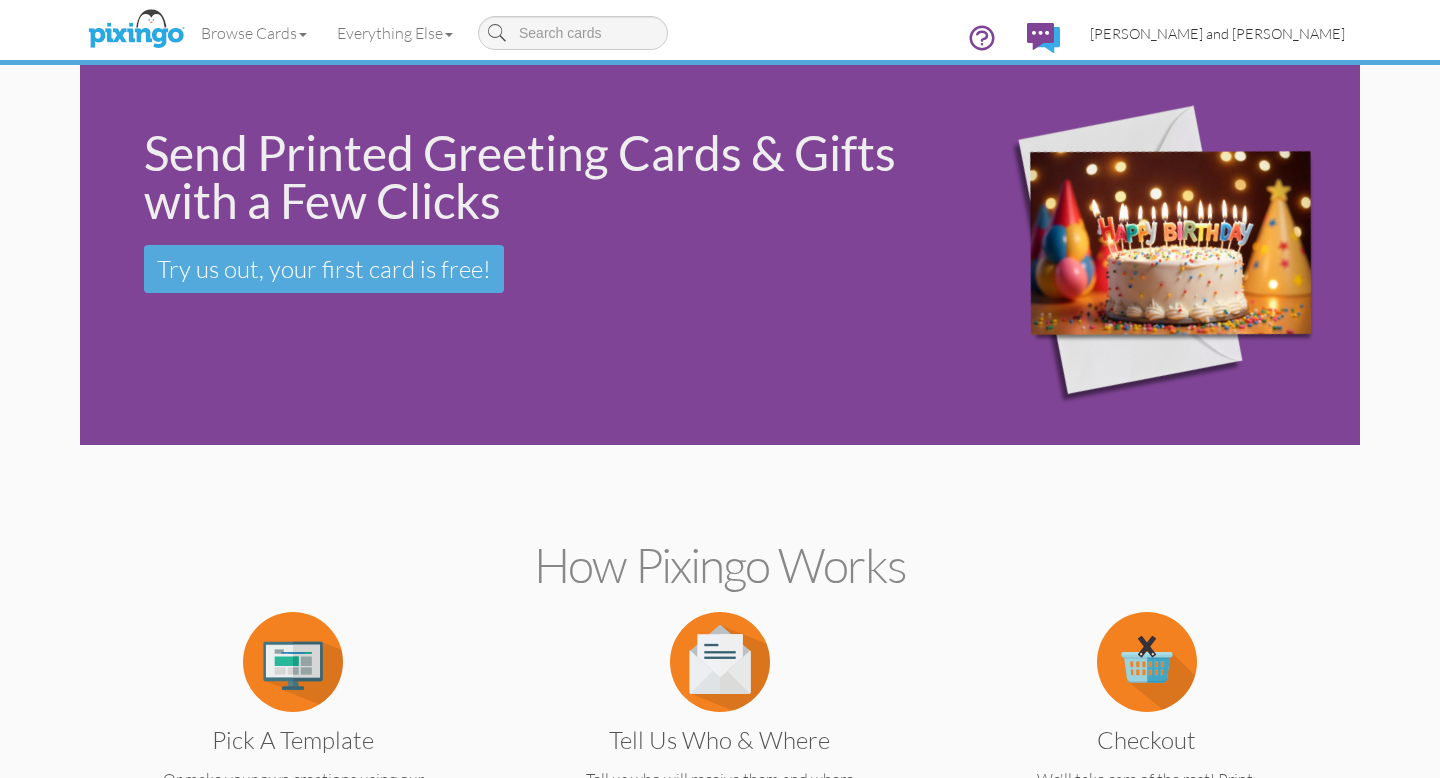 click on "[PERSON_NAME] and [PERSON_NAME]" at bounding box center (1217, 33) 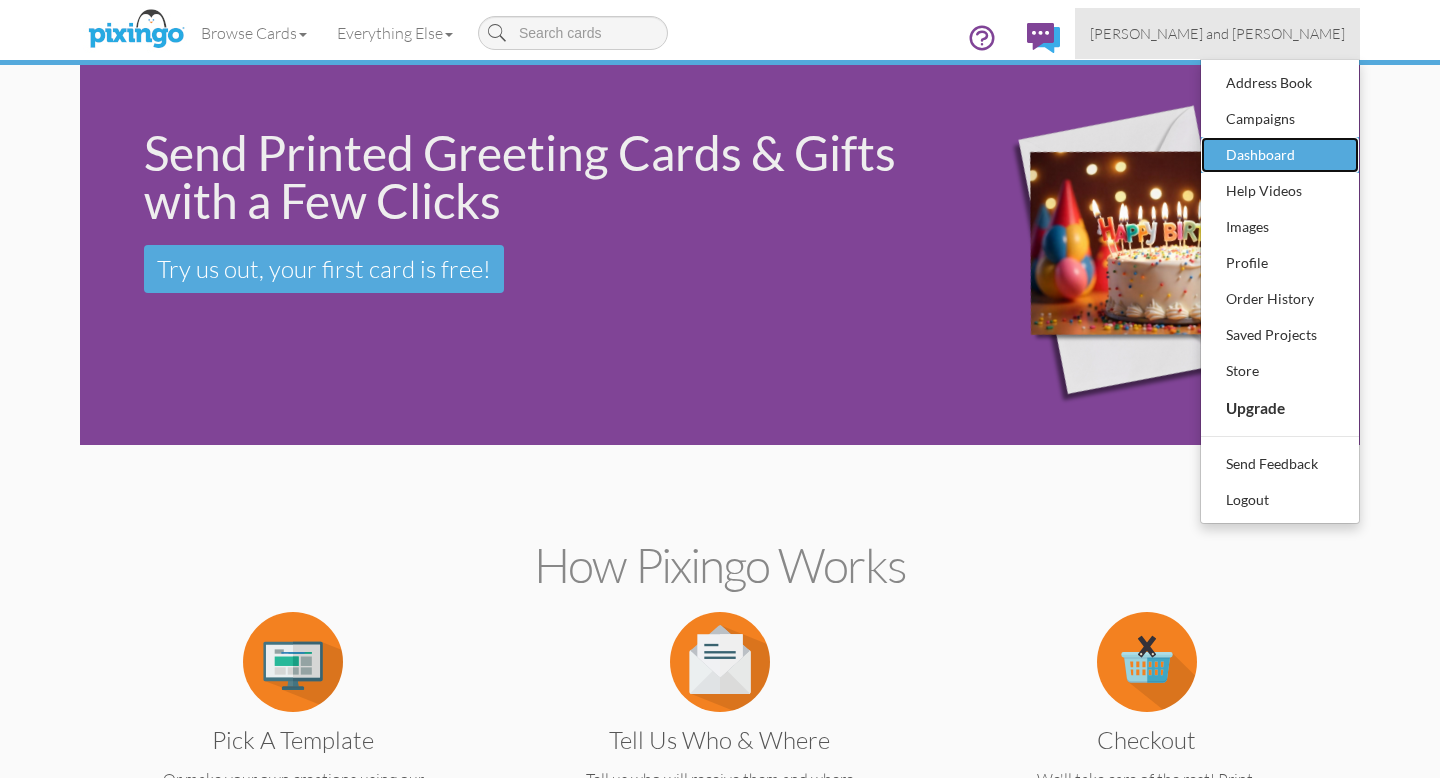 click on "Dashboard" at bounding box center [1280, 155] 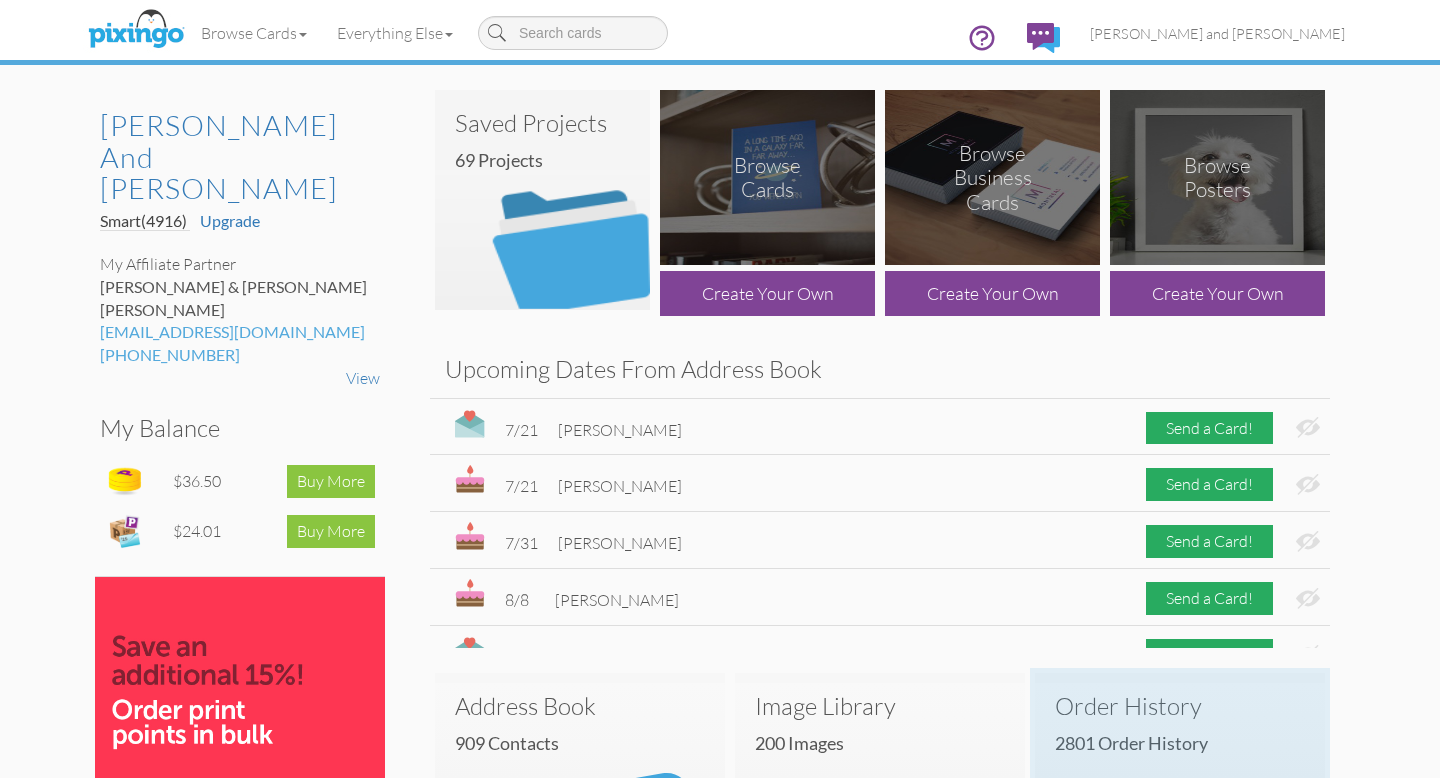 click on "Order History" at bounding box center [1180, 706] 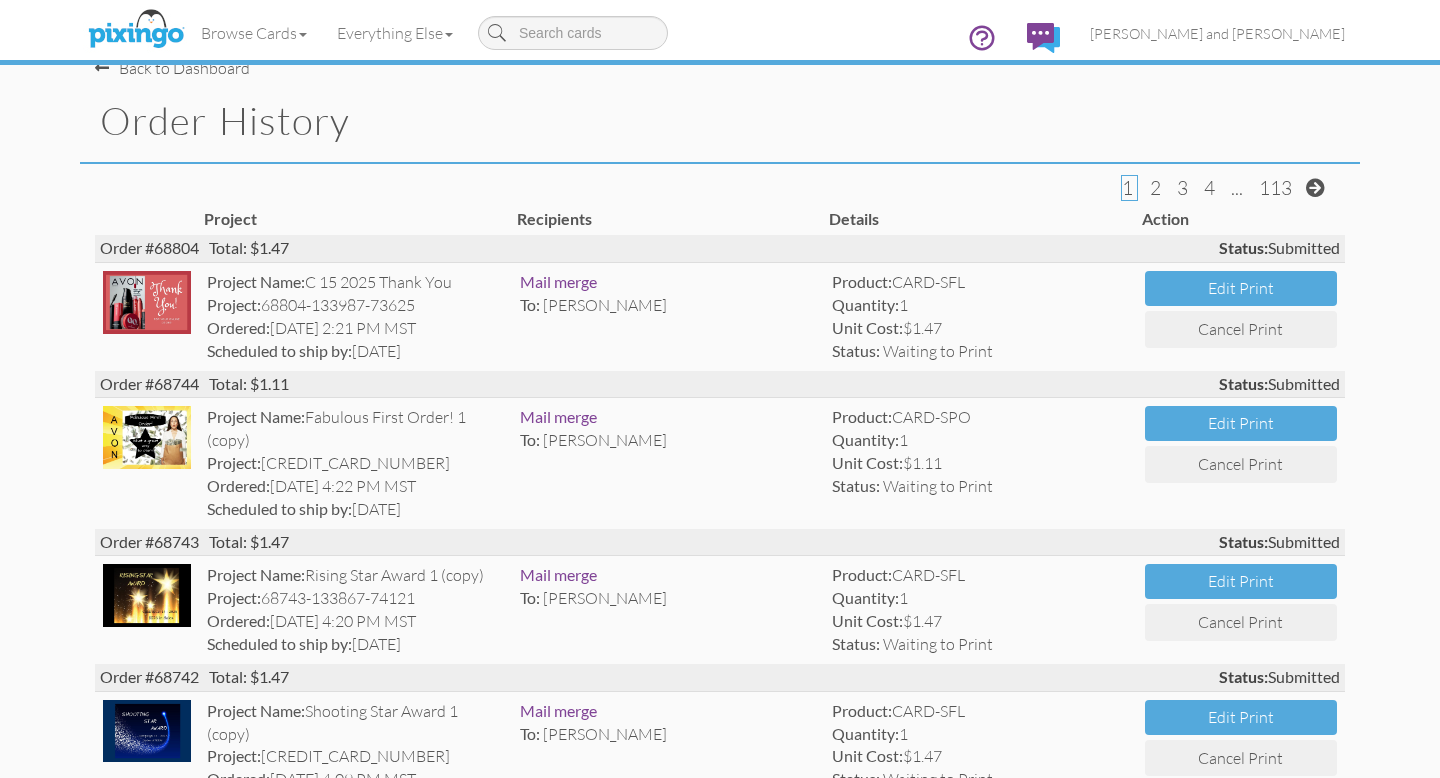 scroll, scrollTop: 0, scrollLeft: 0, axis: both 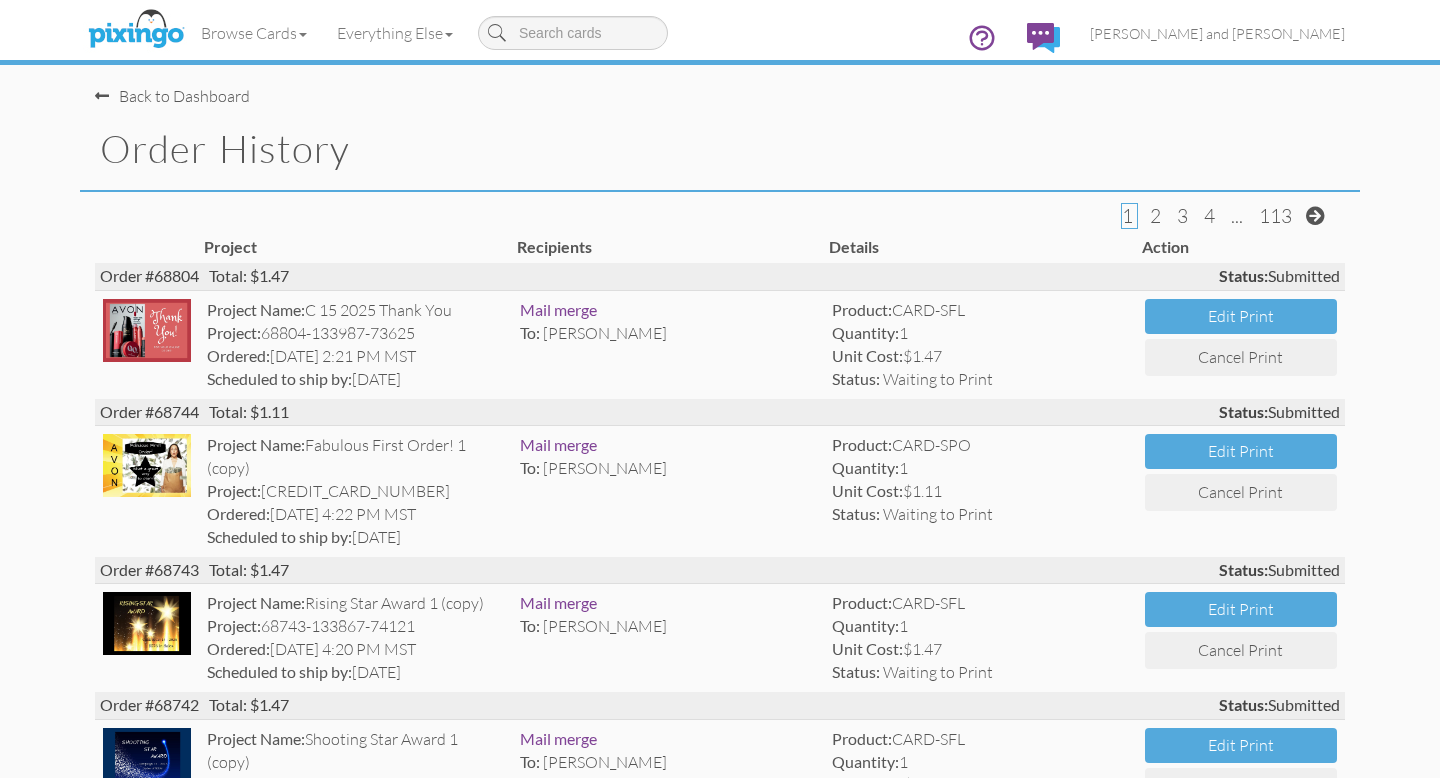 click on "Back to Dashboard" at bounding box center (172, 96) 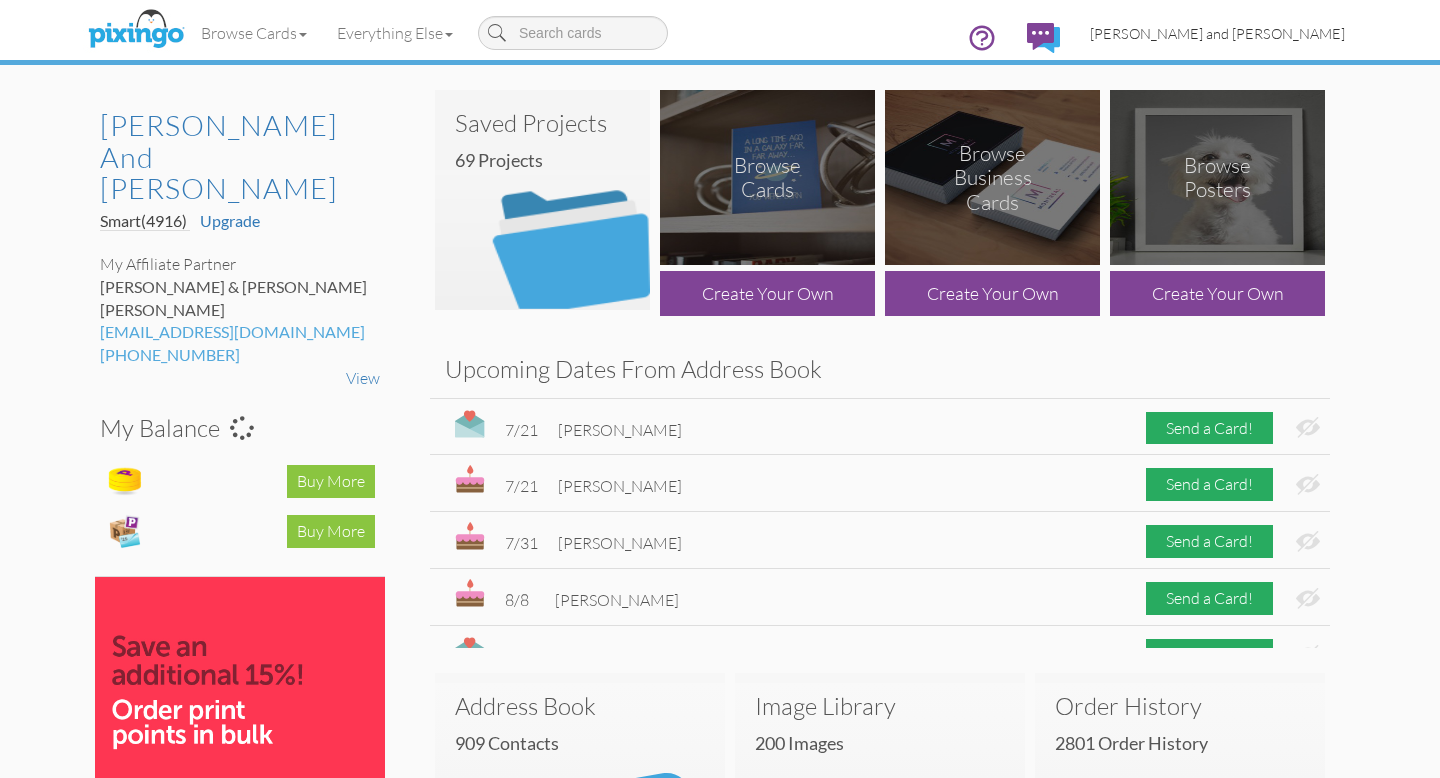 click on "[PERSON_NAME] and [PERSON_NAME]" at bounding box center [1217, 33] 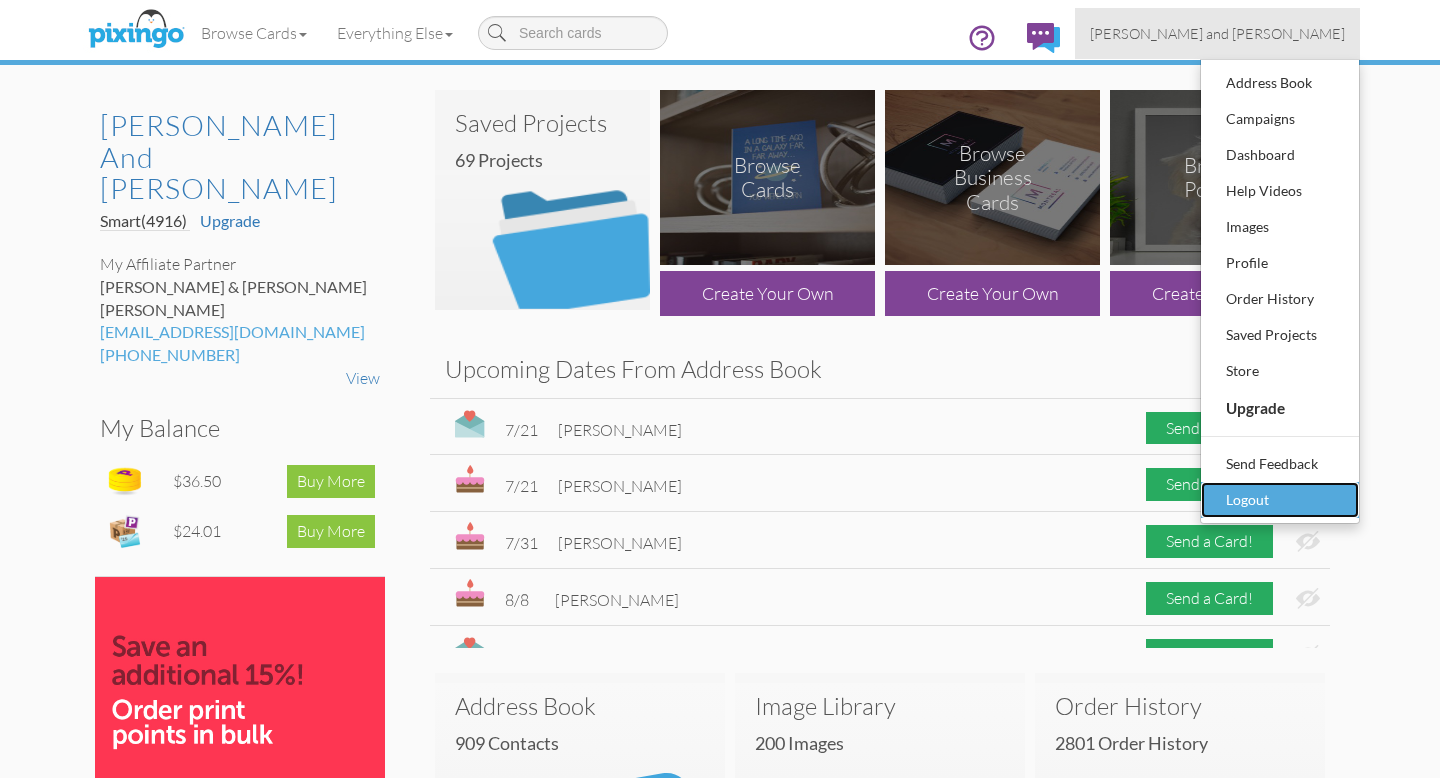 click on "Logout" at bounding box center (1280, 500) 